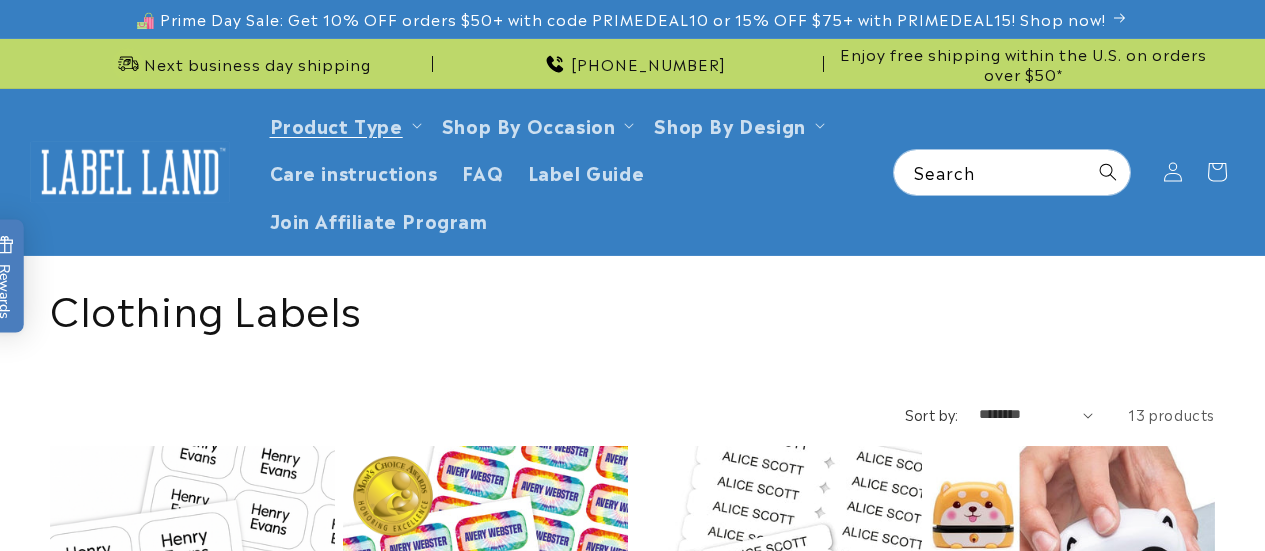 scroll, scrollTop: 0, scrollLeft: 0, axis: both 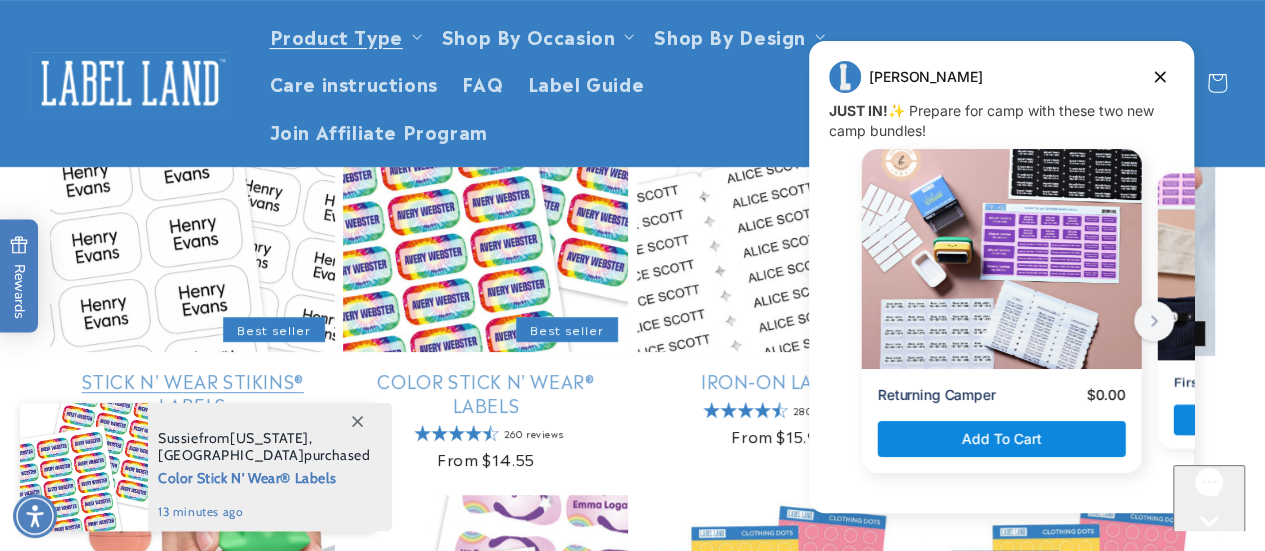 click on "Stick N' Wear Stikins® Labels" at bounding box center (192, 392) 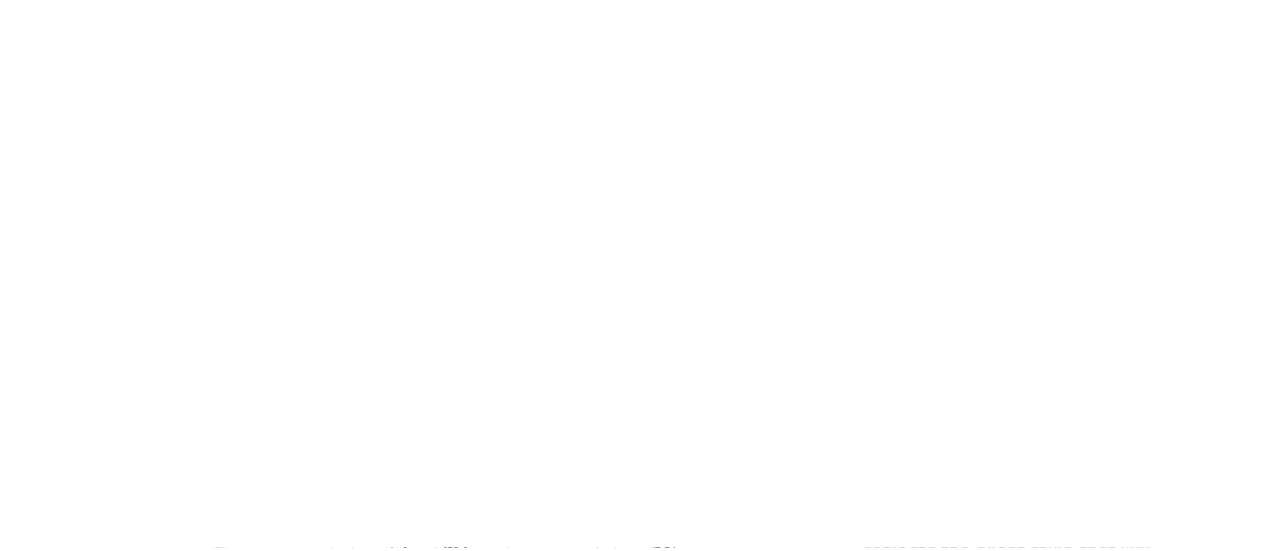 scroll, scrollTop: 0, scrollLeft: 0, axis: both 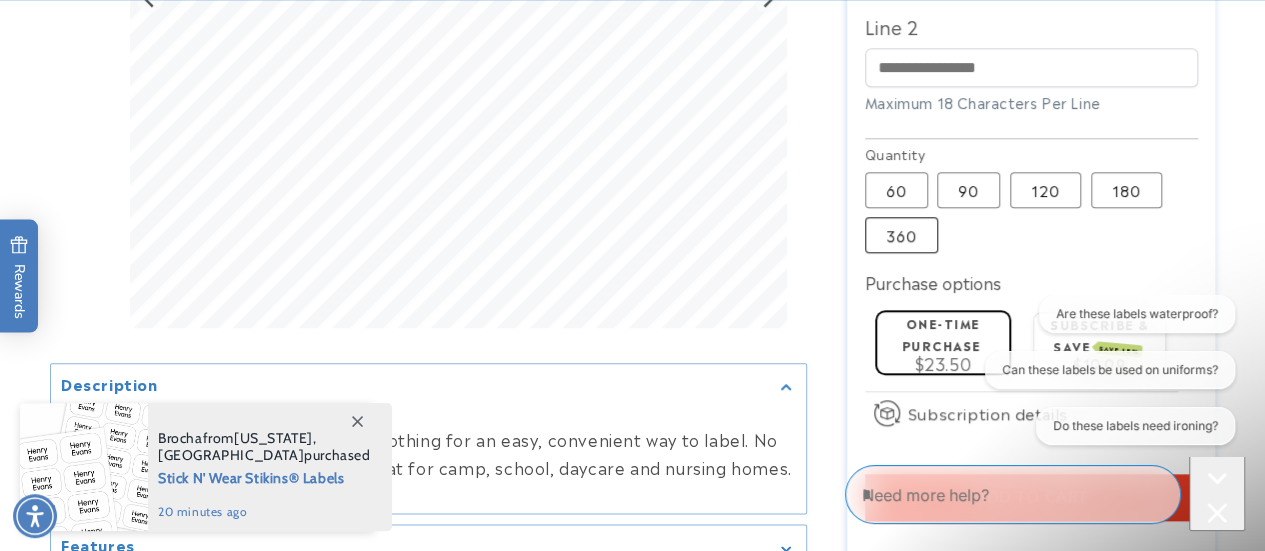 click on "360 Variant sold out or unavailable" at bounding box center [901, 235] 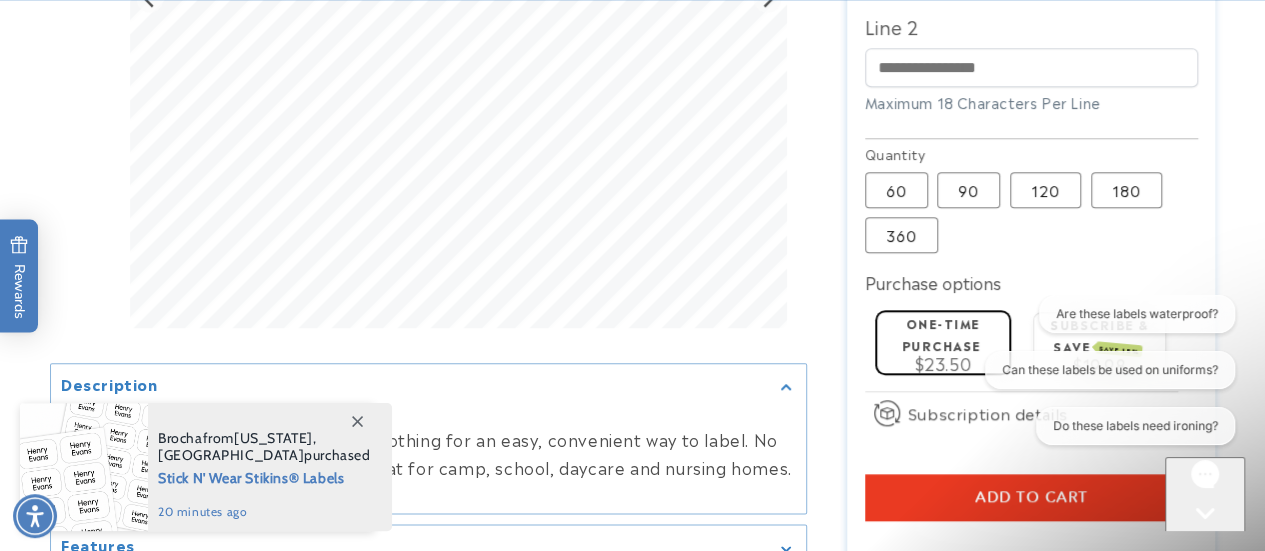 type 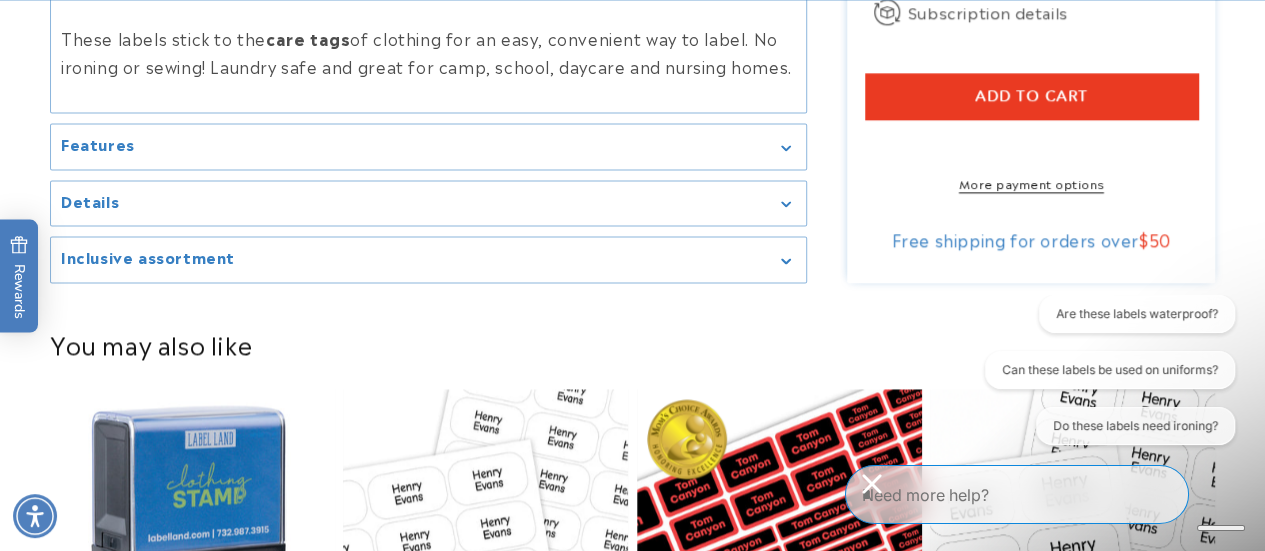 scroll, scrollTop: 1344, scrollLeft: 0, axis: vertical 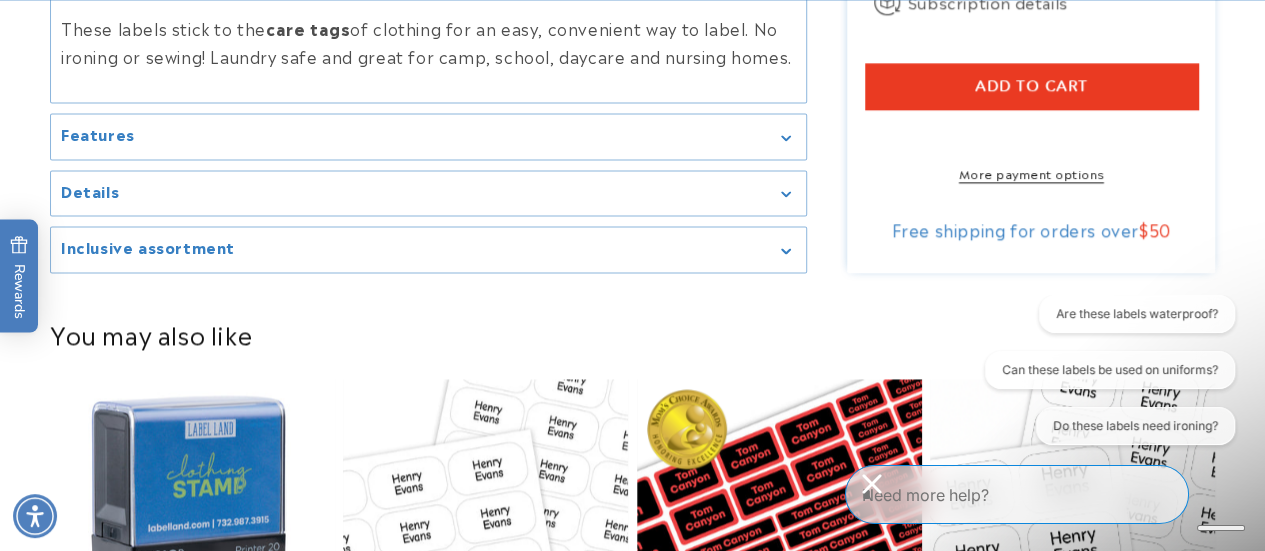 click 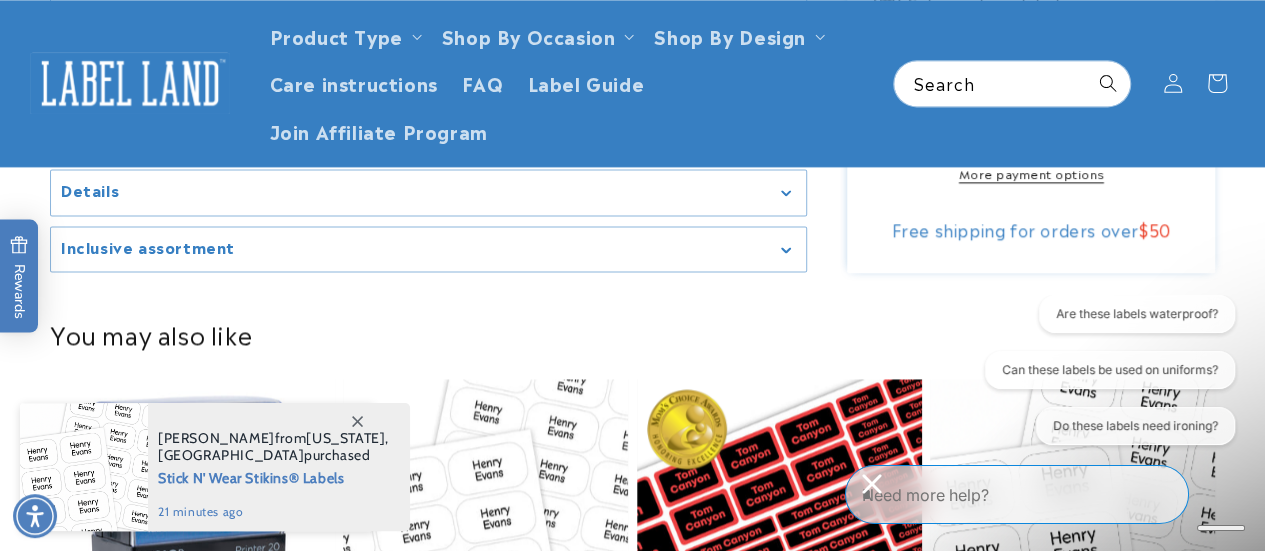 scroll, scrollTop: 1304, scrollLeft: 0, axis: vertical 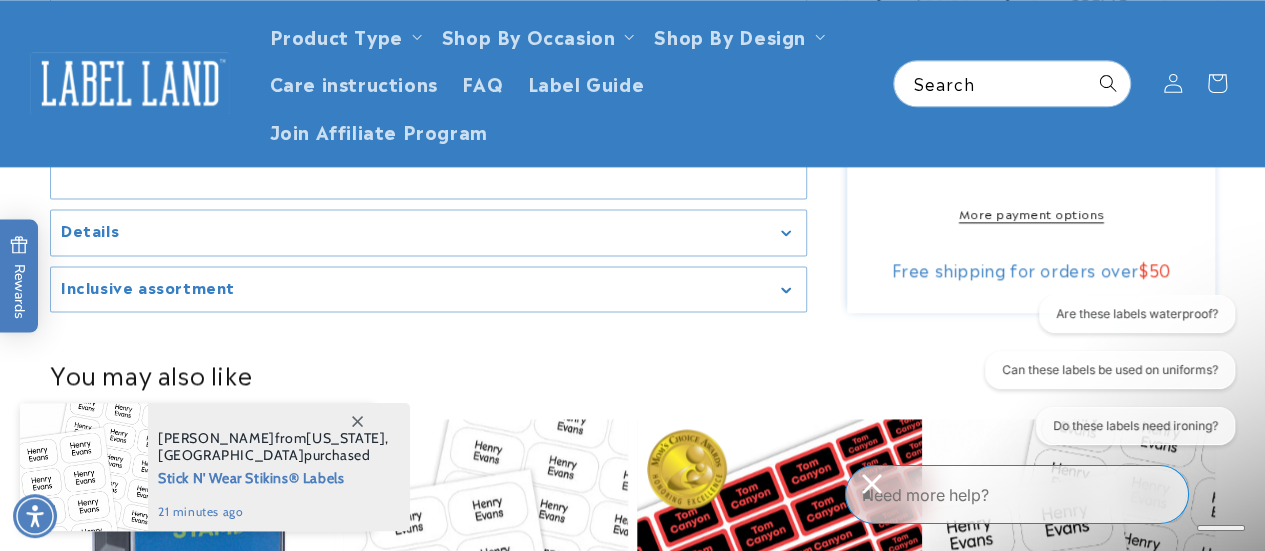 click on "Stick N' Wear Stikins® Labels
Stick N' Wear Stikins® Labels
1064 Reviews
Estimated Delivery:  Jul 11   -   Jul 17
The font shown in the name preview reflects the exact style that will appear in your final design. Please review it carefully. Avoid dashes and special characters because they don’t print clearly on labels.
Regular price
$80.50
Regular price
Sale price
$80.50
Unit price
/
per" at bounding box center [1011, -355] 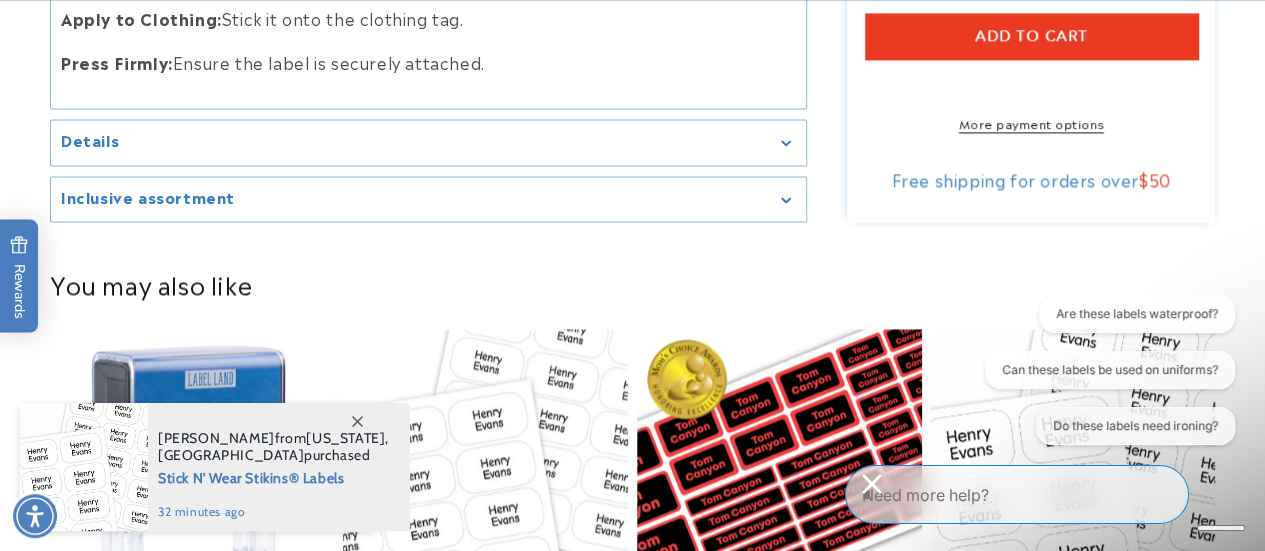 scroll, scrollTop: 1400, scrollLeft: 0, axis: vertical 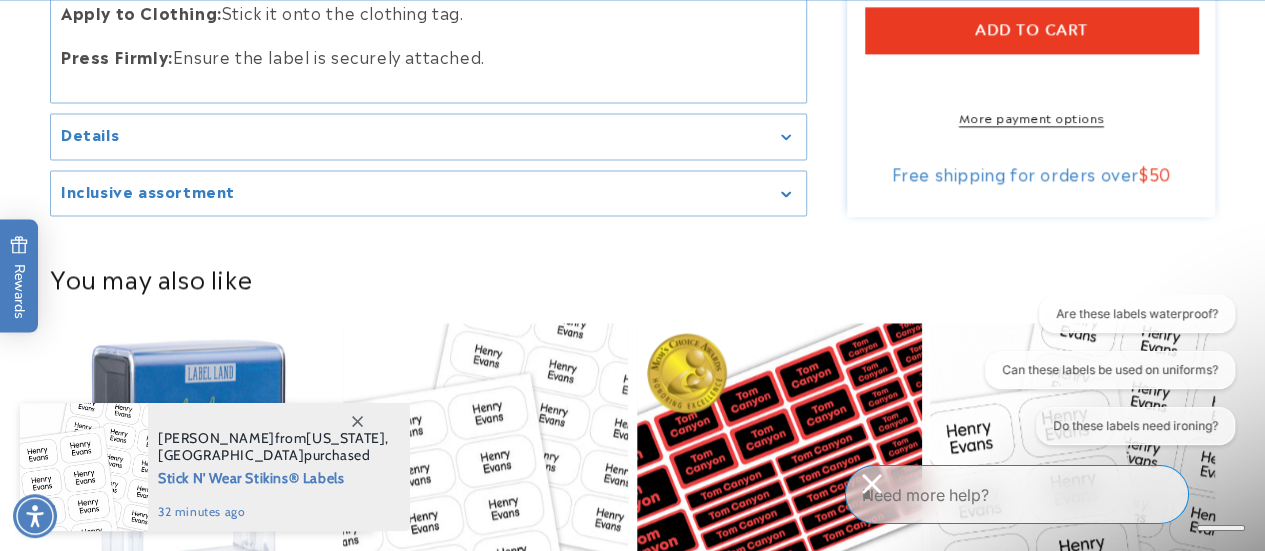 click 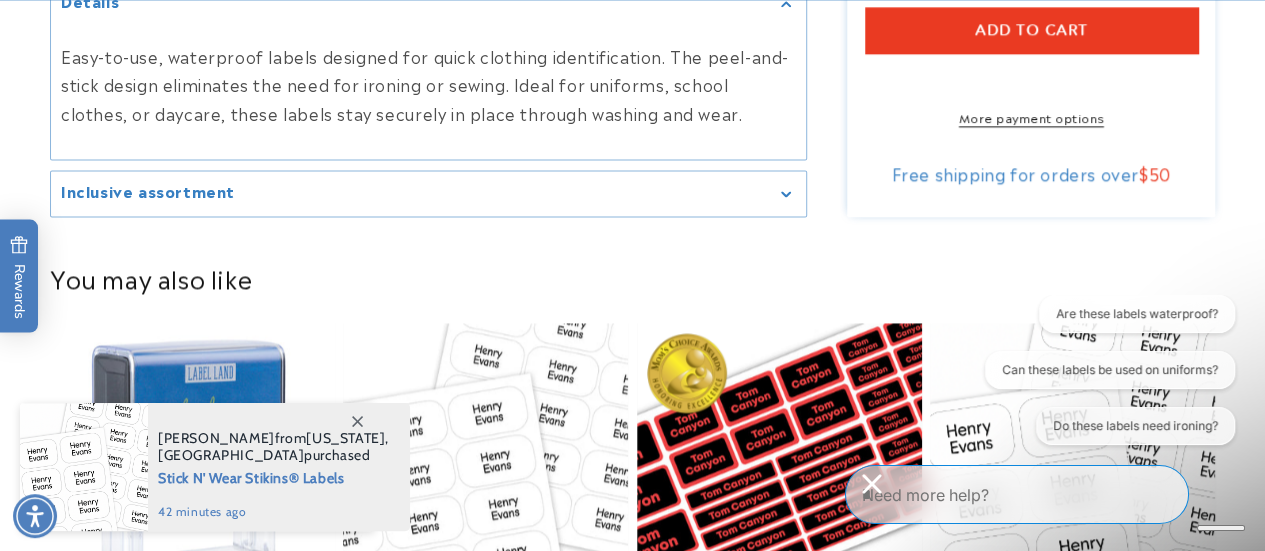 drag, startPoint x: 780, startPoint y: 215, endPoint x: 730, endPoint y: 213, distance: 50.039986 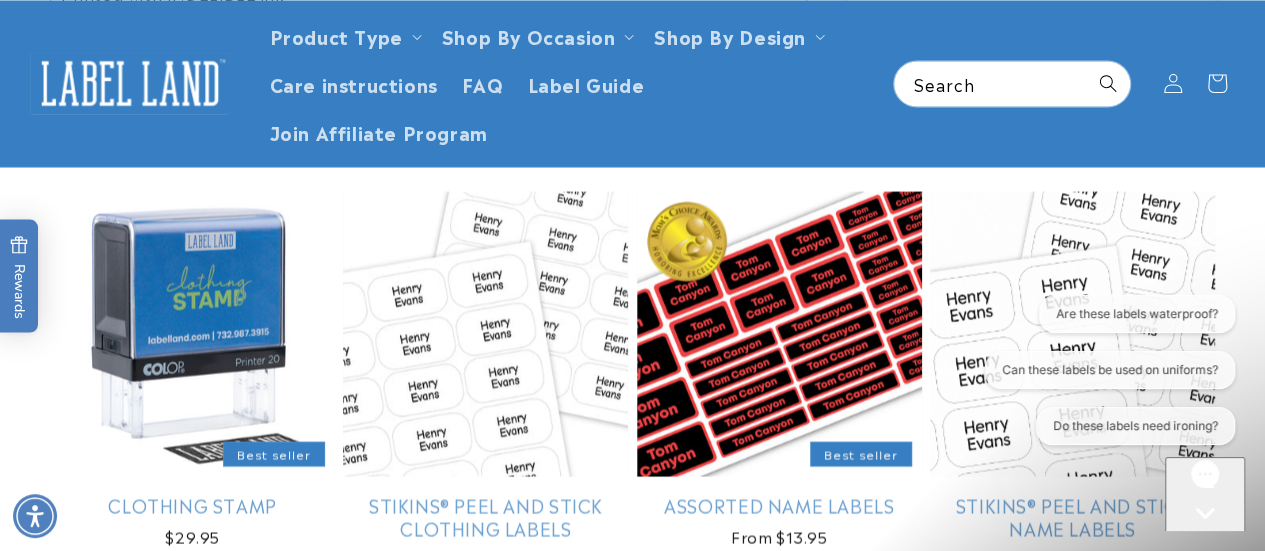scroll, scrollTop: 1814, scrollLeft: 0, axis: vertical 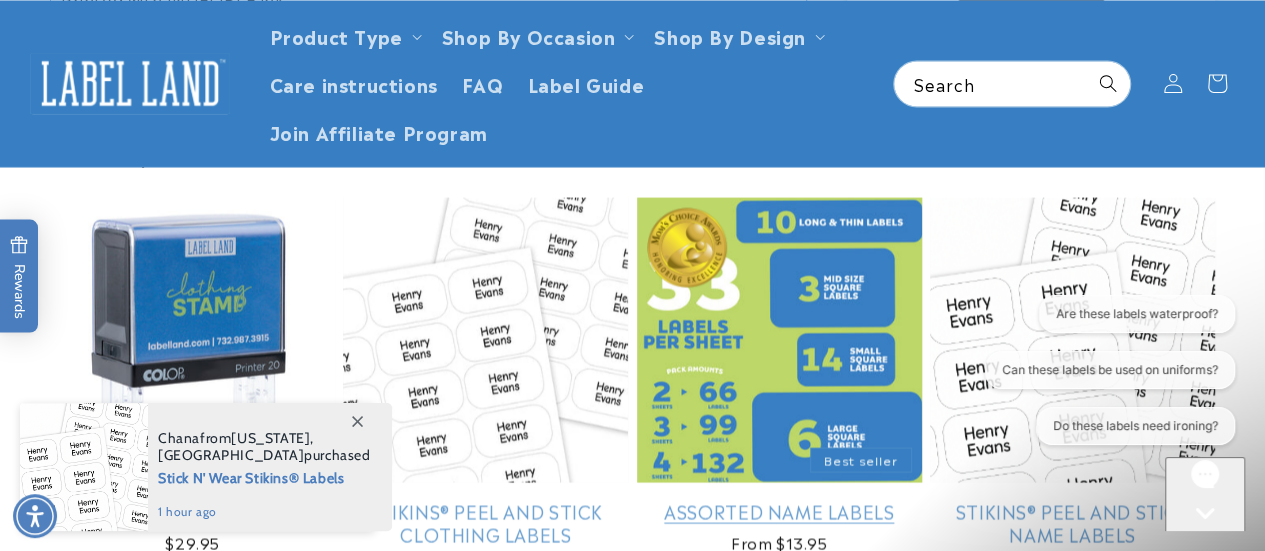 drag, startPoint x: 745, startPoint y: 280, endPoint x: 690, endPoint y: 309, distance: 62.177166 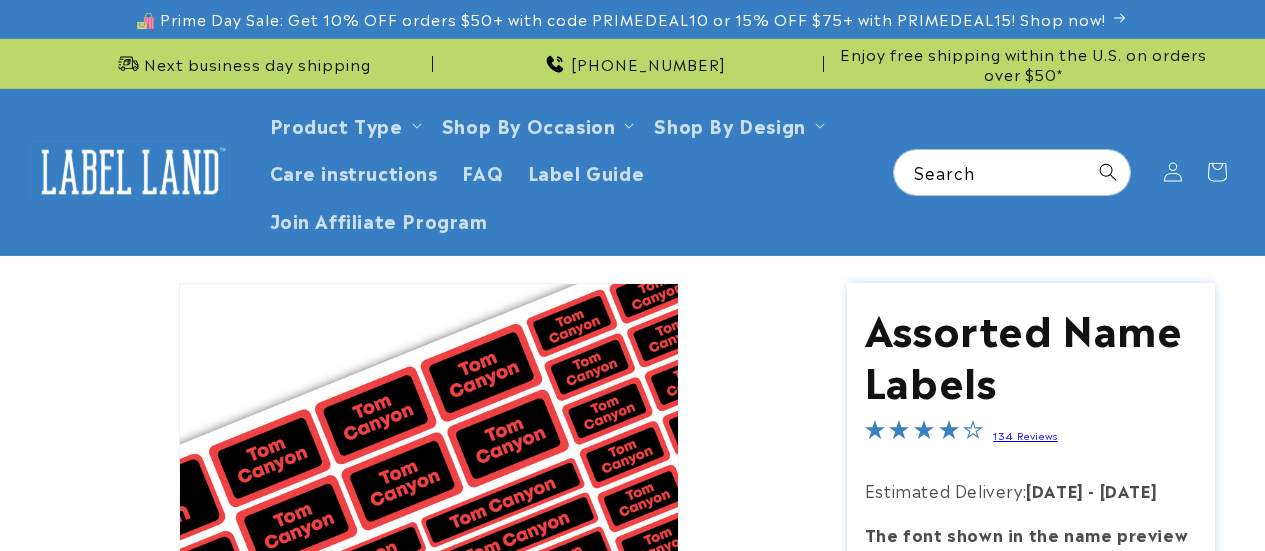 scroll, scrollTop: 0, scrollLeft: 0, axis: both 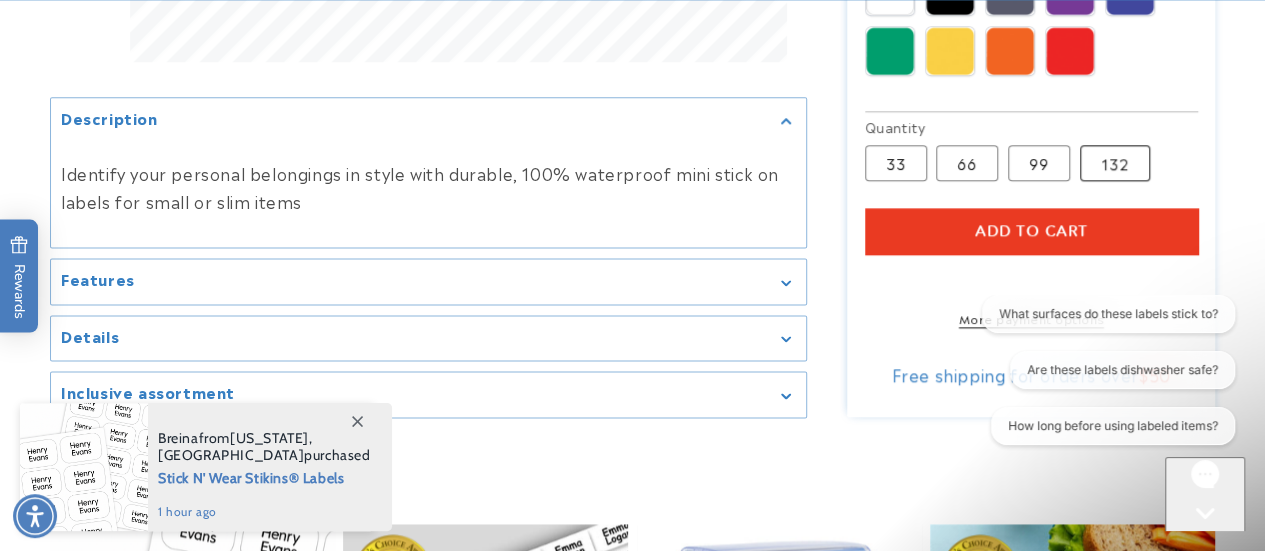 click on "132 Variant sold out or unavailable" at bounding box center (1115, 163) 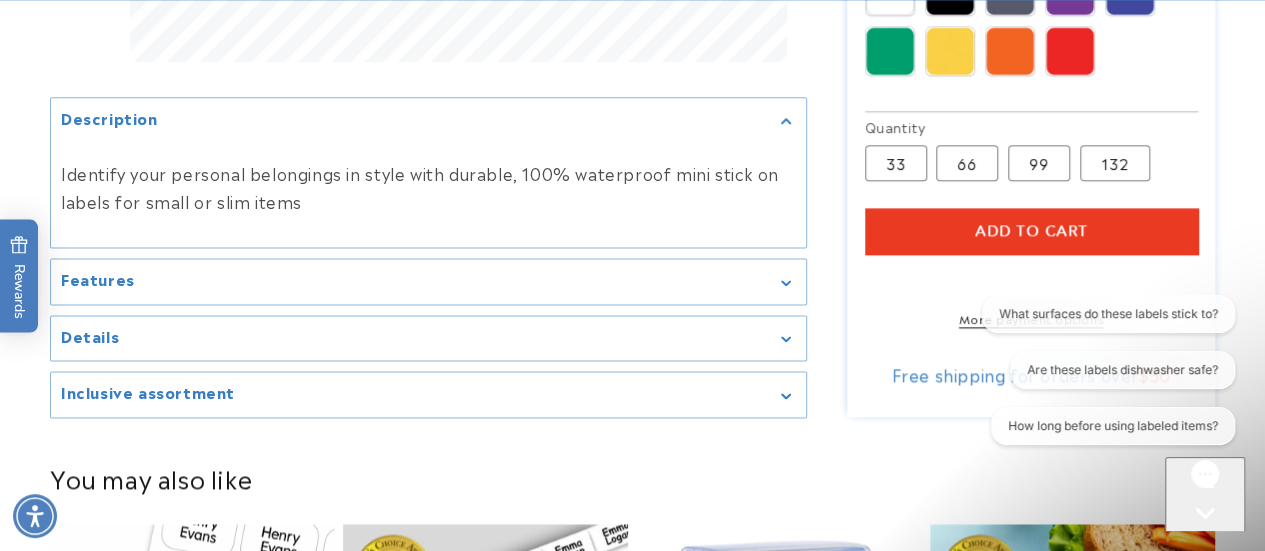 type 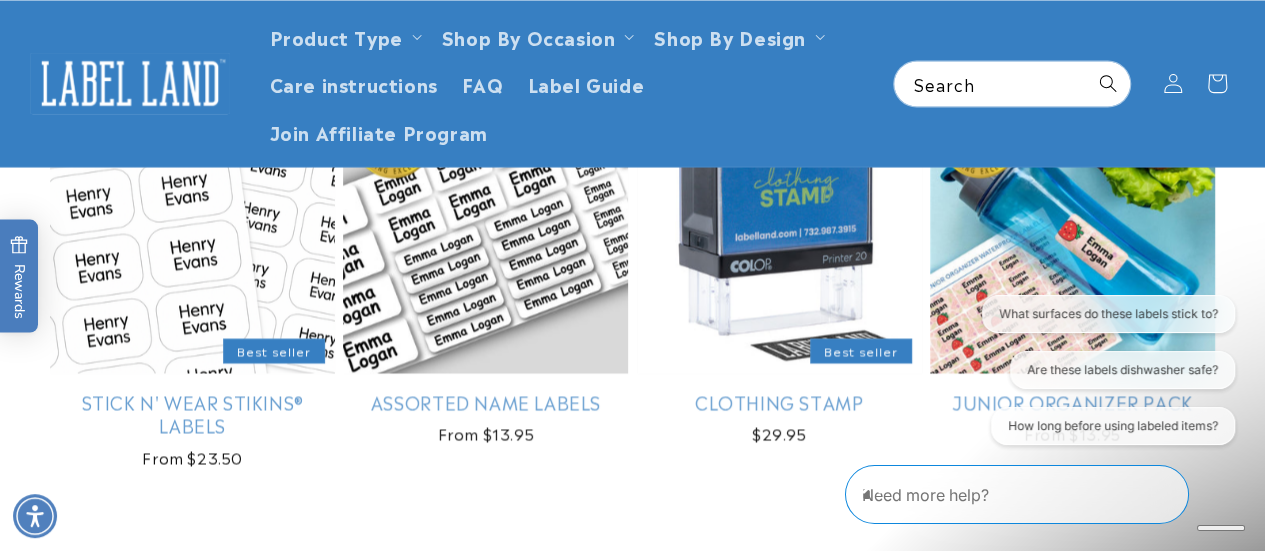 scroll, scrollTop: 1841, scrollLeft: 0, axis: vertical 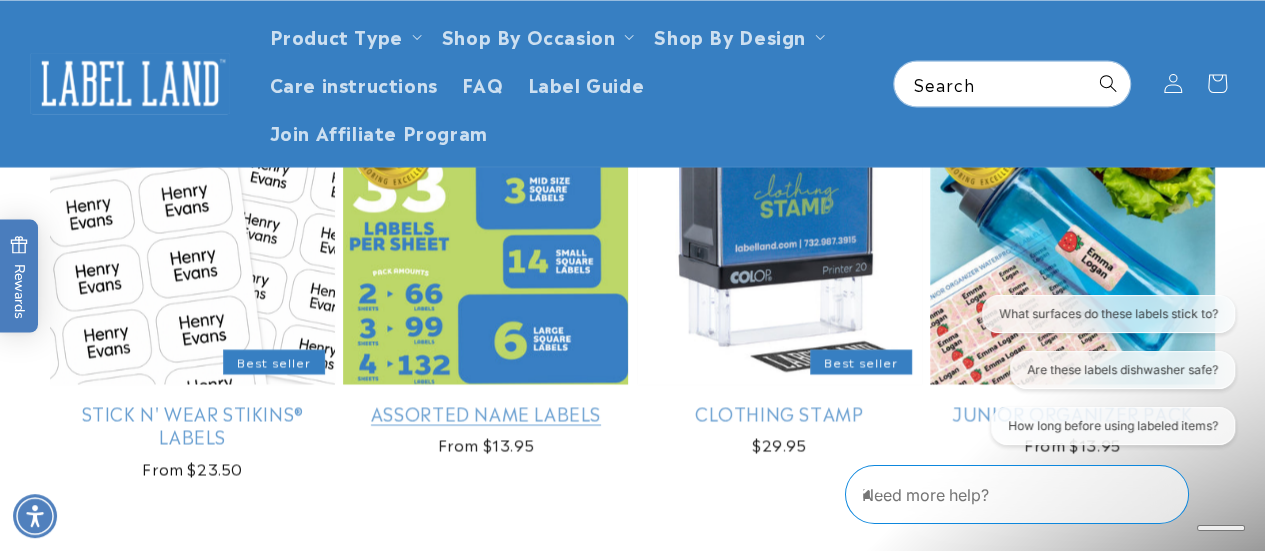 click on "Assorted Name Labels" at bounding box center [485, 412] 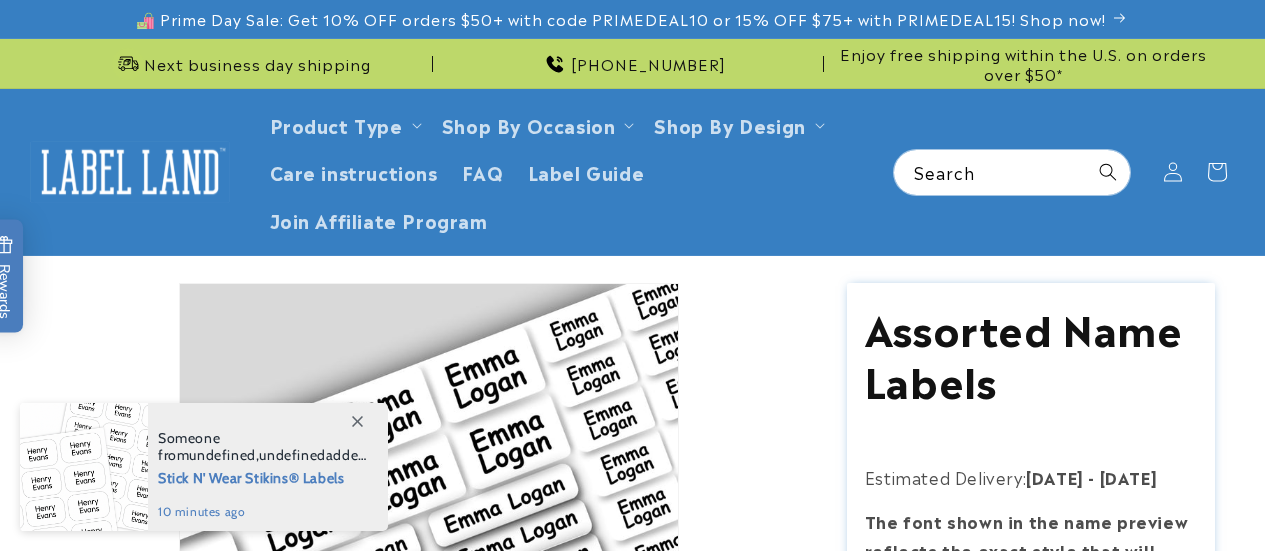 scroll, scrollTop: 0, scrollLeft: 0, axis: both 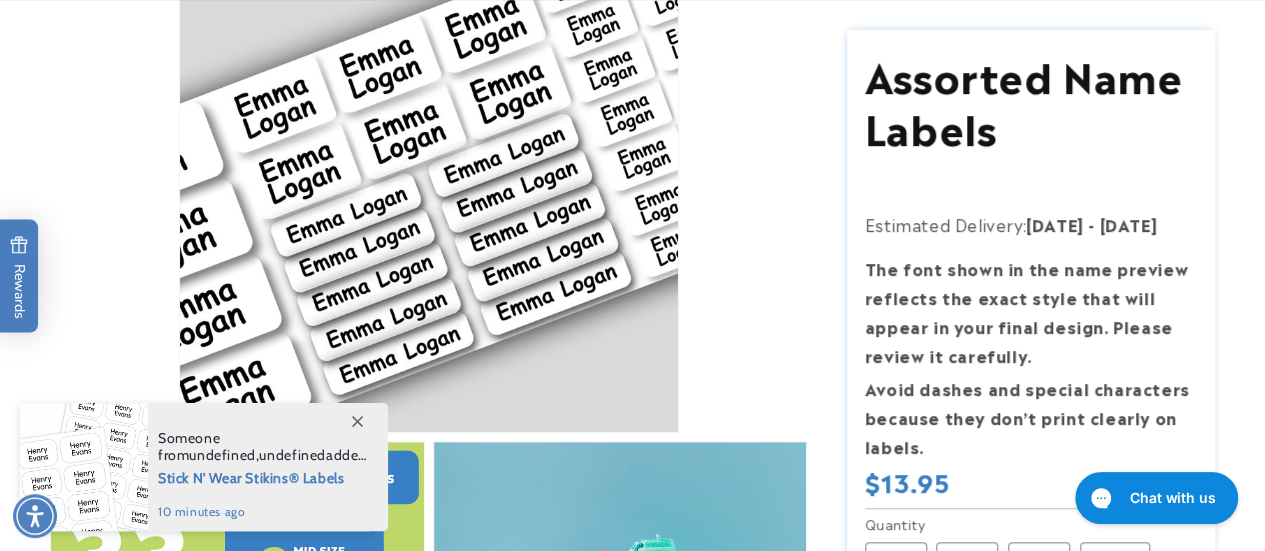 click at bounding box center (357, 421) 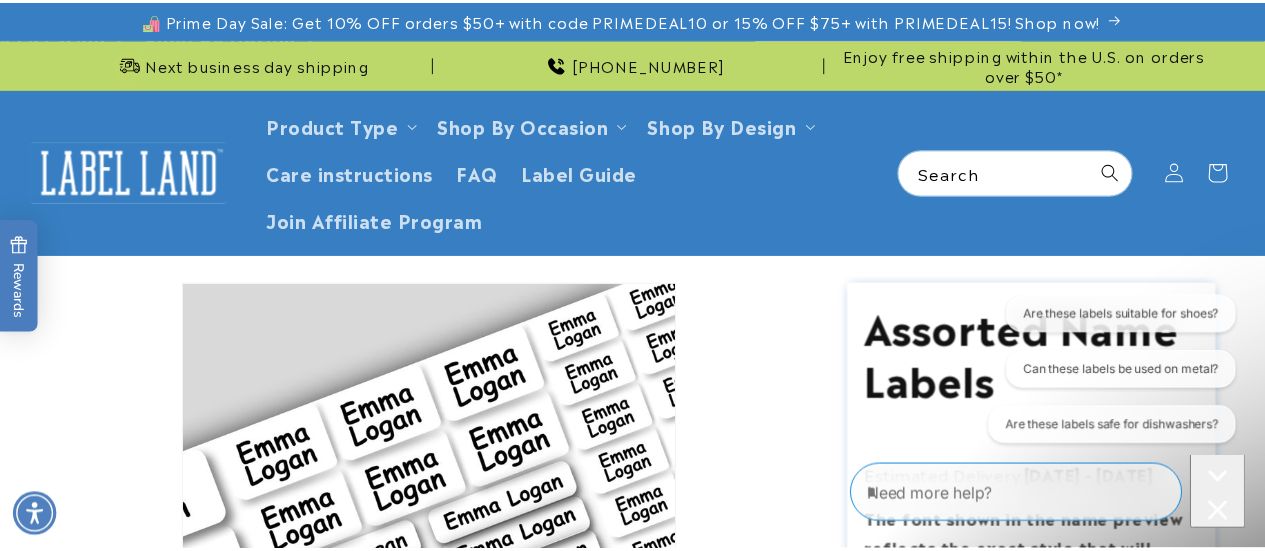 scroll, scrollTop: 360, scrollLeft: 0, axis: vertical 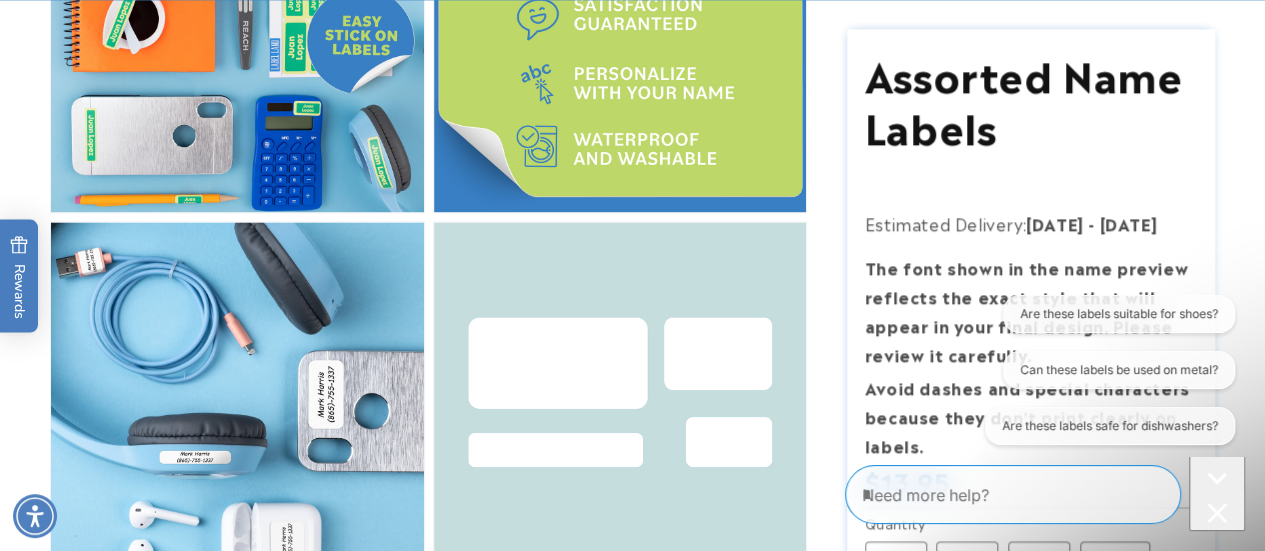 click on "Open media 5 in modal" at bounding box center (434, 212) 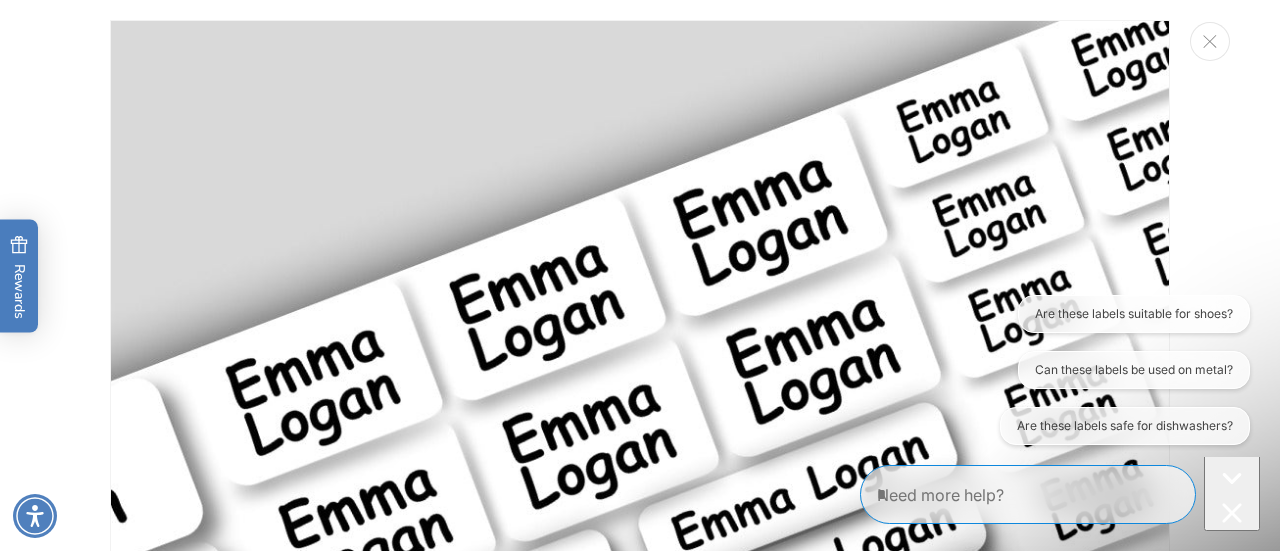 scroll, scrollTop: 4258, scrollLeft: 0, axis: vertical 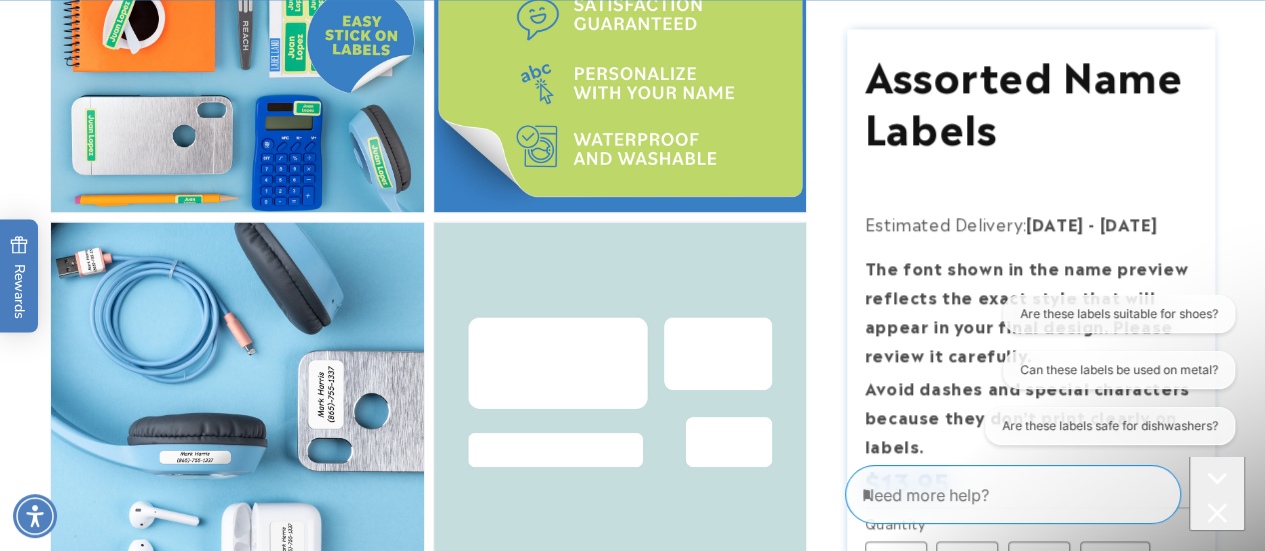 click on "Skip to product information
Open media 1 in modal
Open media 2 in modal
Open media 3 in modal
Open media 4 in modal
Open media 5 in modal
Open media 6 in modal" at bounding box center (632, -61) 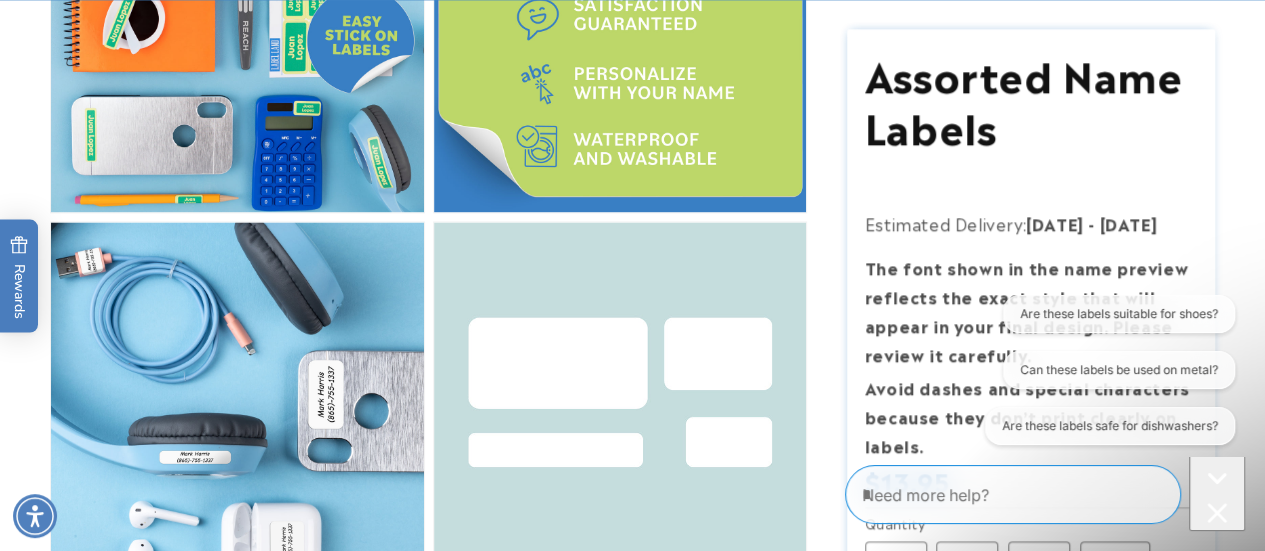click 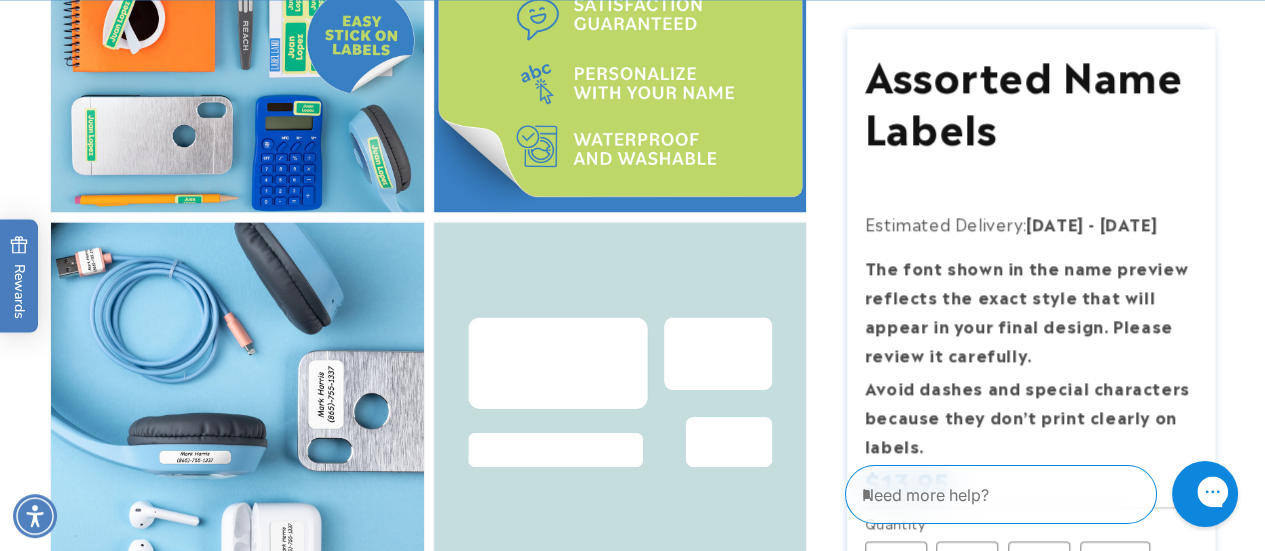 click 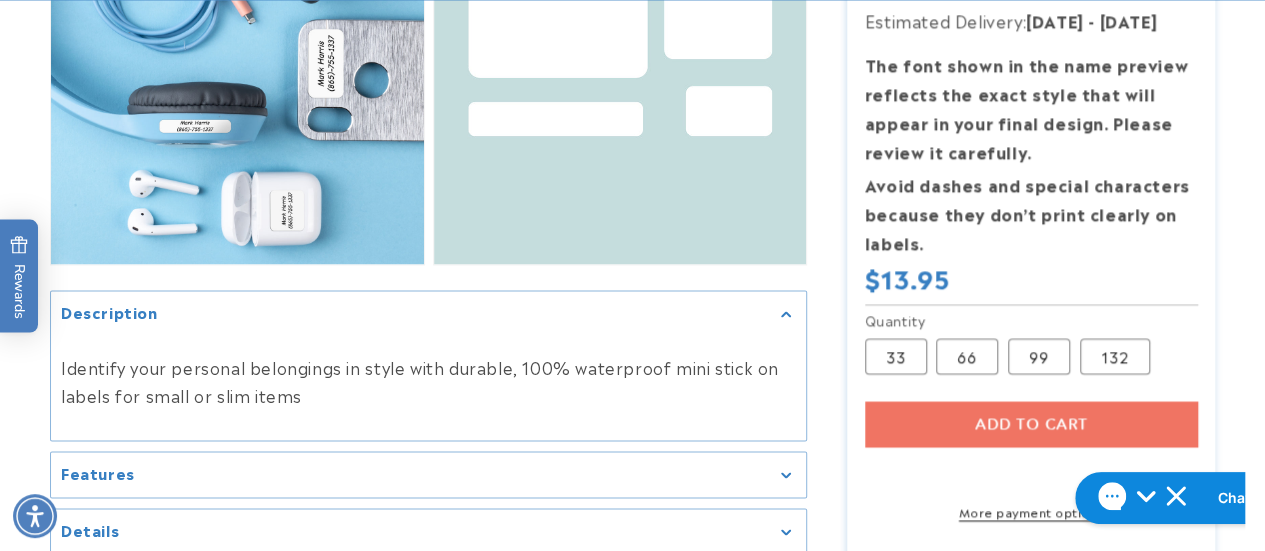 scroll, scrollTop: 1787, scrollLeft: 0, axis: vertical 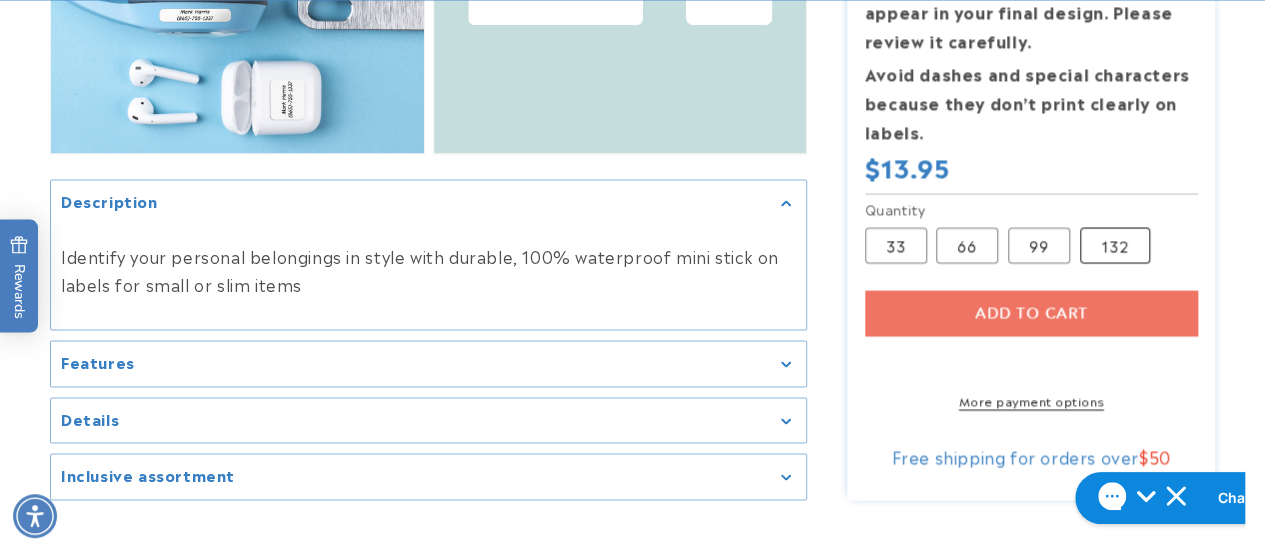 click on "132 Variant sold out or unavailable" at bounding box center (1115, 245) 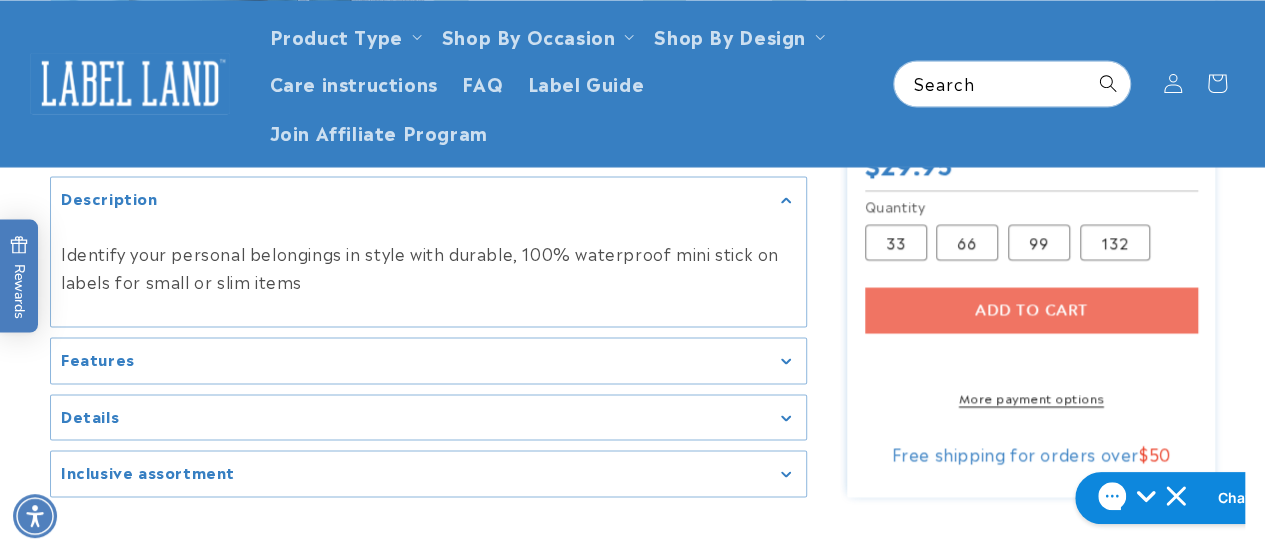 scroll, scrollTop: 1784, scrollLeft: 0, axis: vertical 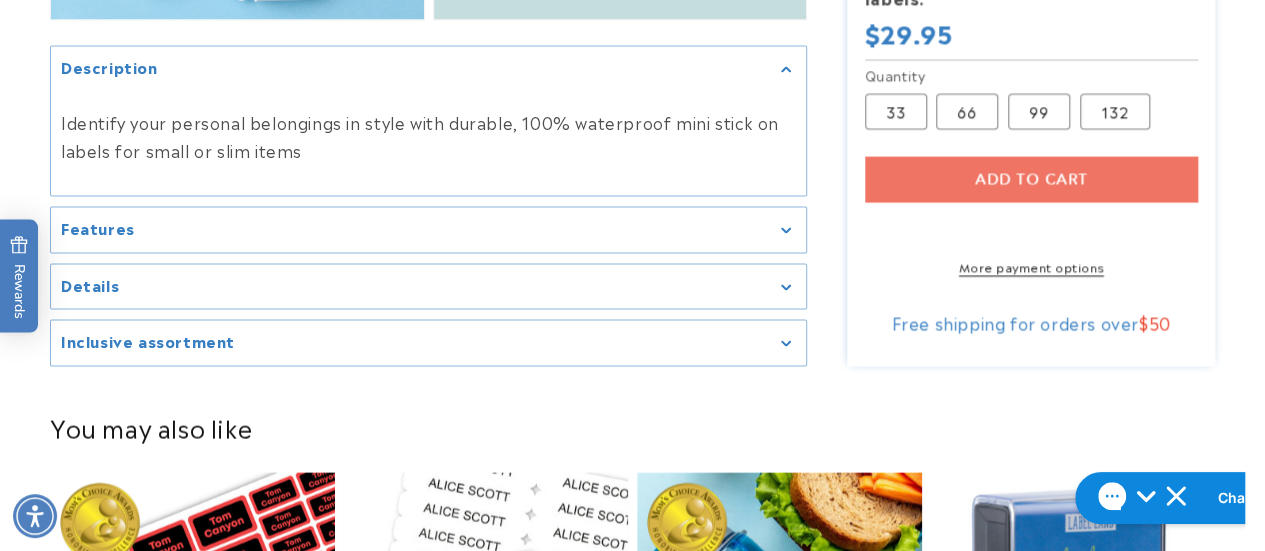 click on "Add to cart
More payment options    This item is a recurring or deferred purchase. By continuing, I agree to the  cancellation policy  and authorize you to charge my payment method at the prices, frequency and dates listed on this page until my order is fulfilled or I cancel, if permitted." at bounding box center (1031, 216) 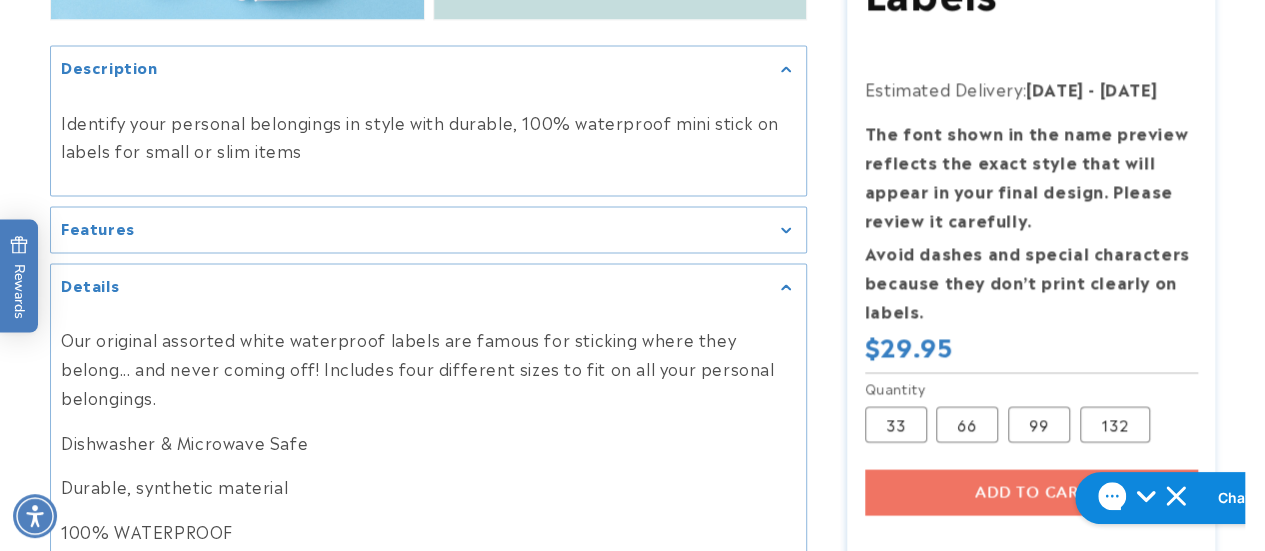 click on "Add to cart
More payment options    This item is a recurring or deferred purchase. By continuing, I agree to the  cancellation policy  and authorize you to charge my payment method at the prices, frequency and dates listed on this page until my order is fulfilled or I cancel, if permitted." at bounding box center (1031, 529) 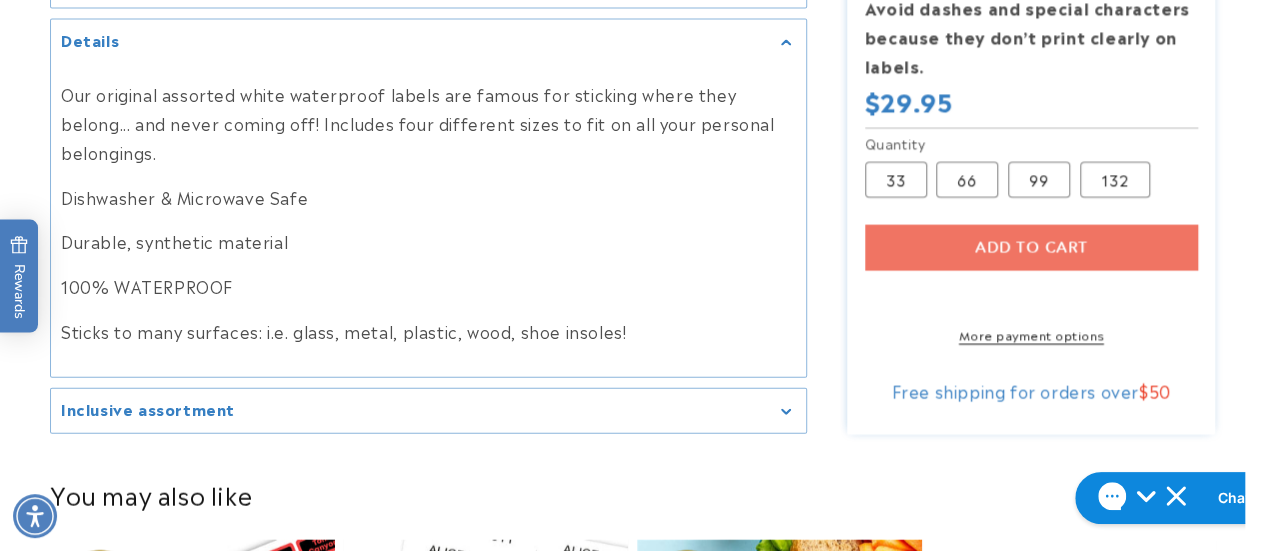 scroll, scrollTop: 2207, scrollLeft: 0, axis: vertical 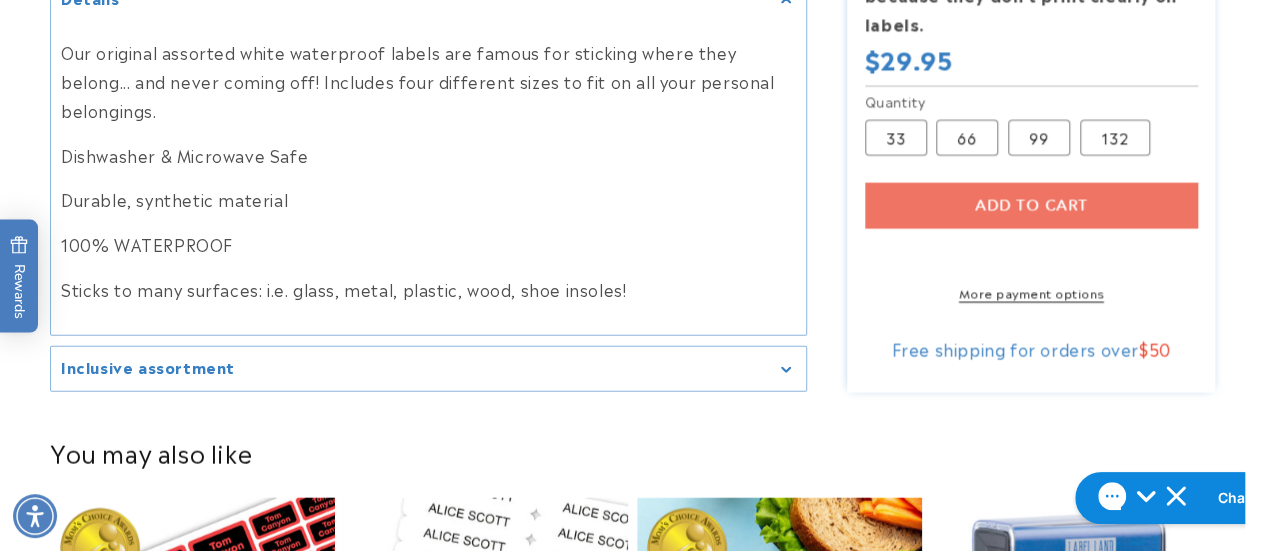 click on "Add to cart
More payment options    This item is a recurring or deferred purchase. By continuing, I agree to the  cancellation policy  and authorize you to charge my payment method at the prices, frequency and dates listed on this page until my order is fulfilled or I cancel, if permitted." at bounding box center (1031, 242) 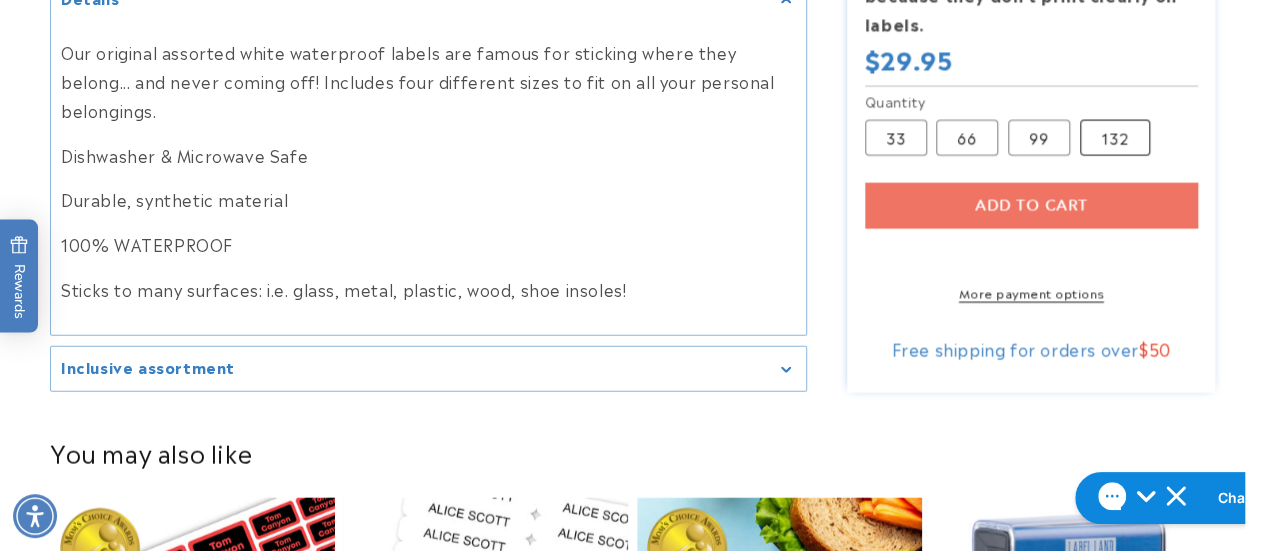 click on "132 Variant sold out or unavailable" at bounding box center (1115, 138) 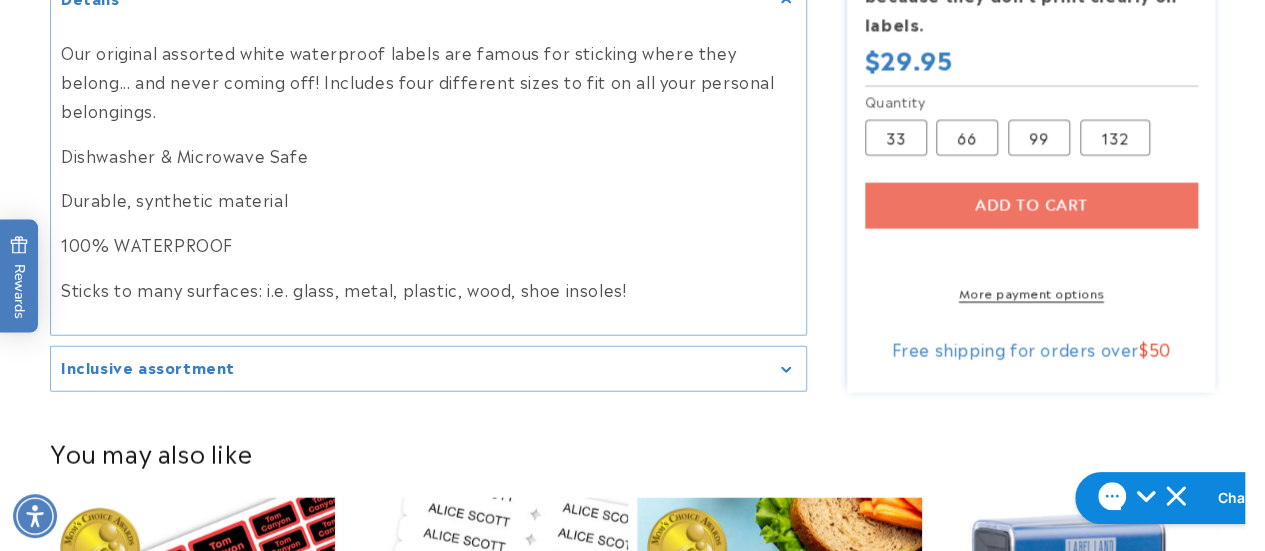 click on "Add to cart
More payment options    This item is a recurring or deferred purchase. By continuing, I agree to the  cancellation policy  and authorize you to charge my payment method at the prices, frequency and dates listed on this page until my order is fulfilled or I cancel, if permitted." at bounding box center (1031, 242) 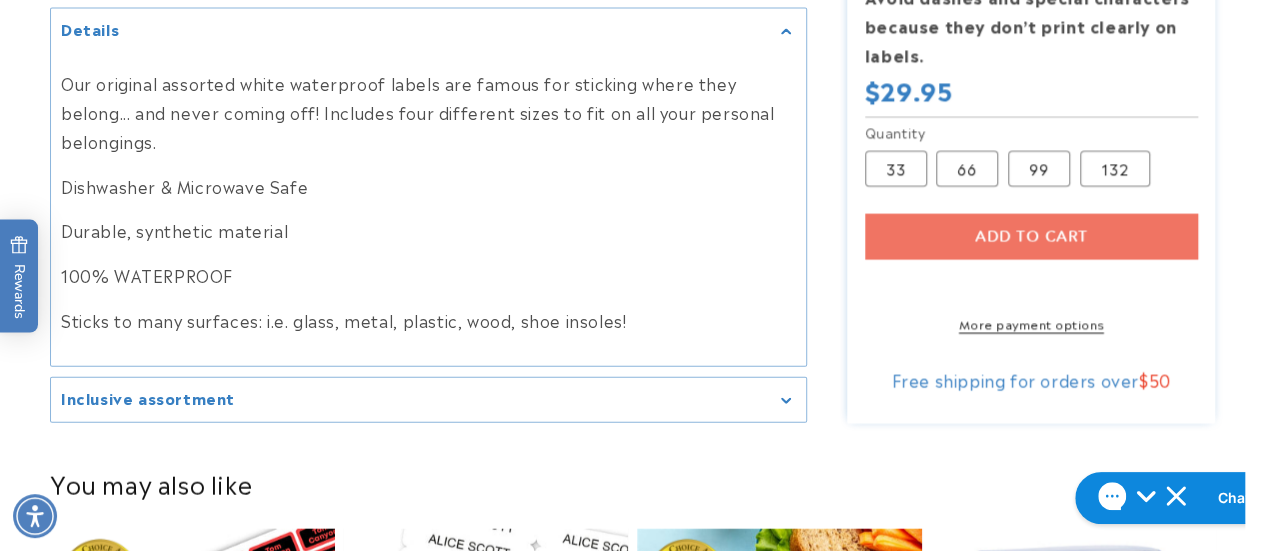 scroll, scrollTop: 2190, scrollLeft: 0, axis: vertical 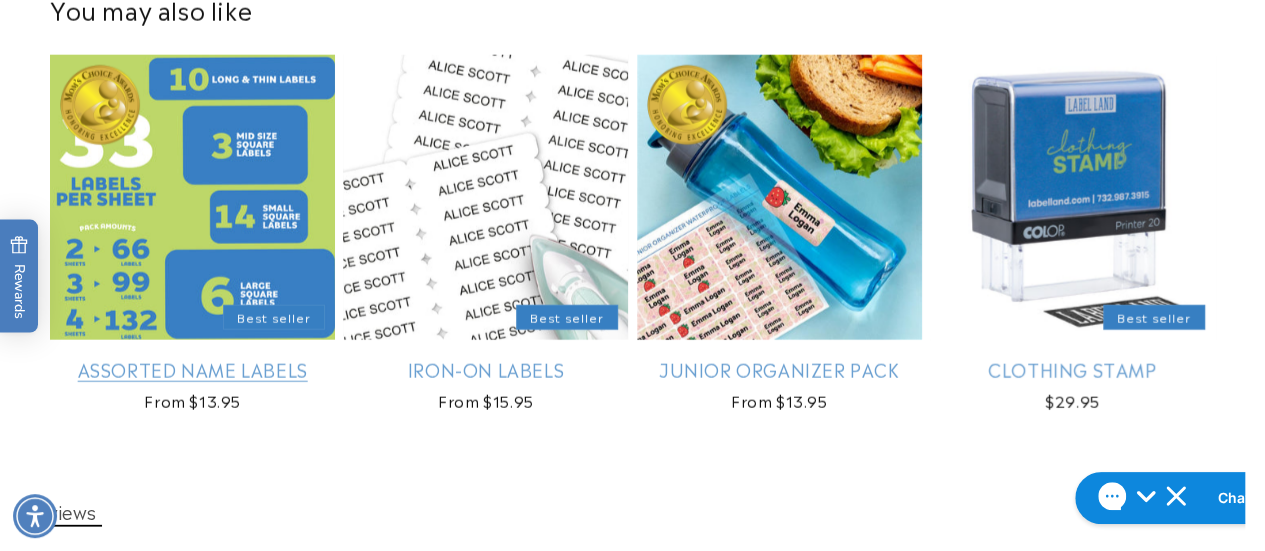 click on "Assorted Name Labels" at bounding box center [192, 369] 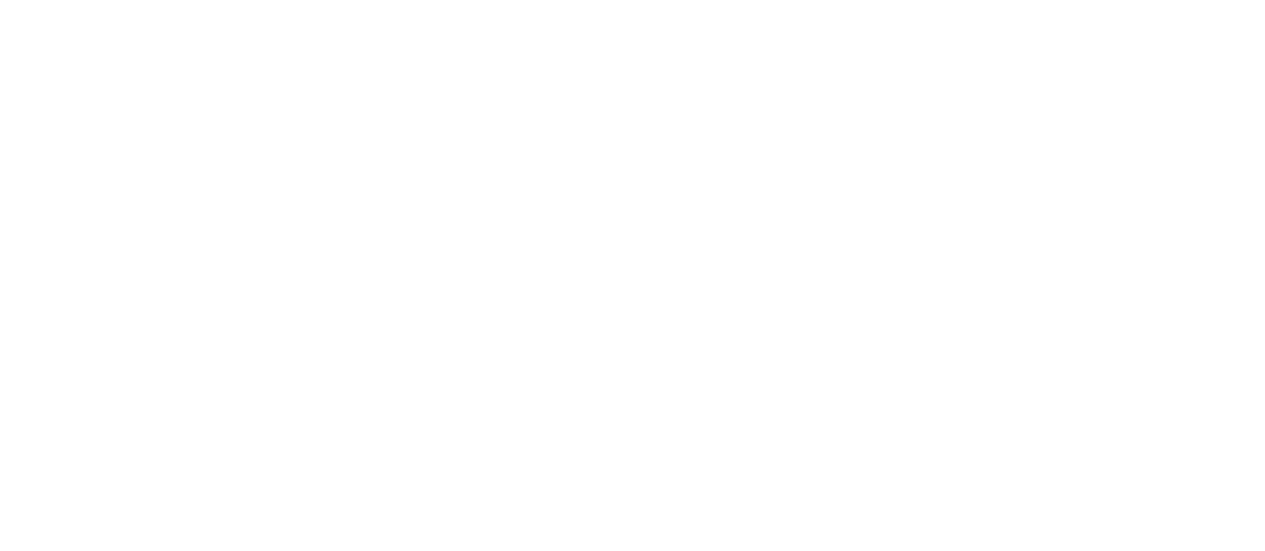 scroll, scrollTop: 0, scrollLeft: 0, axis: both 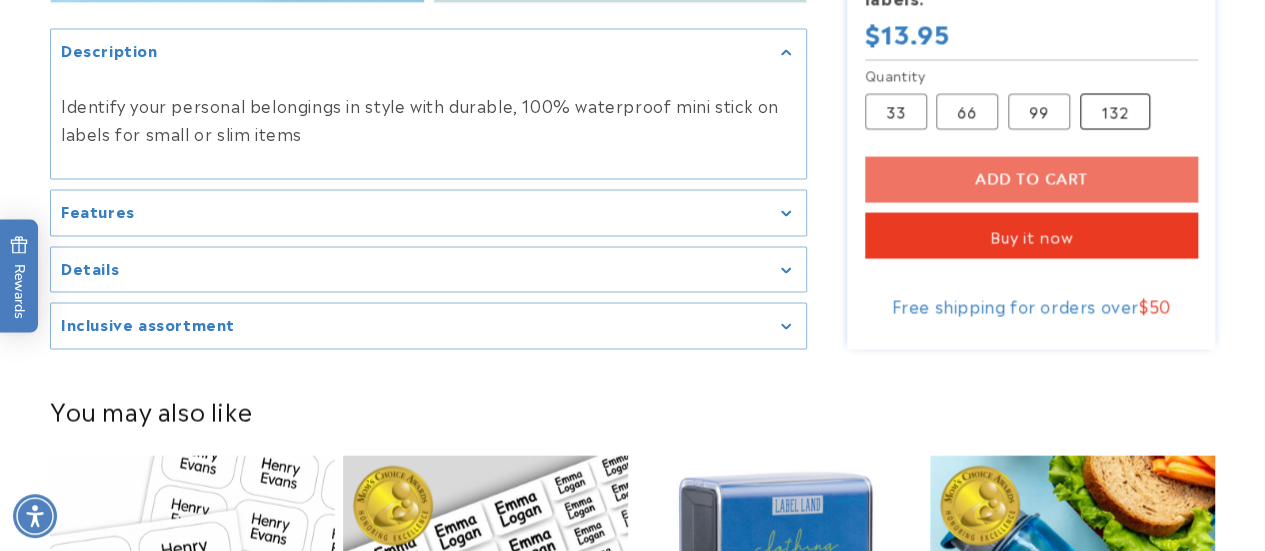 click on "132 Variant sold out or unavailable" at bounding box center (1115, 112) 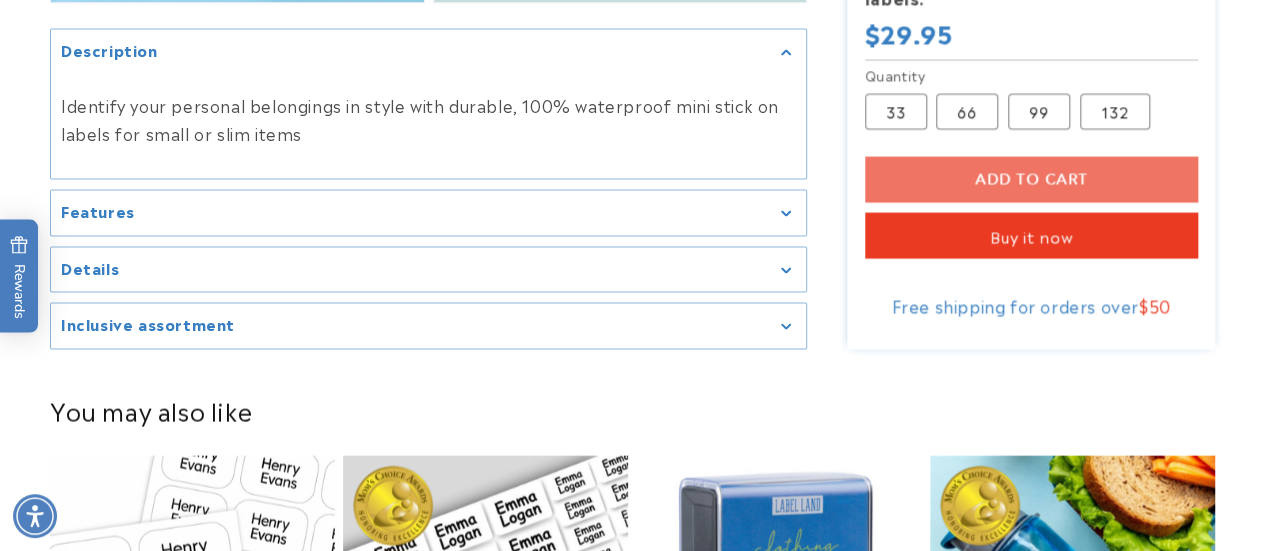 click on "Add to cart
Buy it now    This item is a recurring or deferred purchase. By continuing, I agree to the  cancellation policy  and authorize you to charge my payment method at the prices, frequency and dates listed on this page until my order is fulfilled or I cancel, if permitted." at bounding box center [1031, 208] 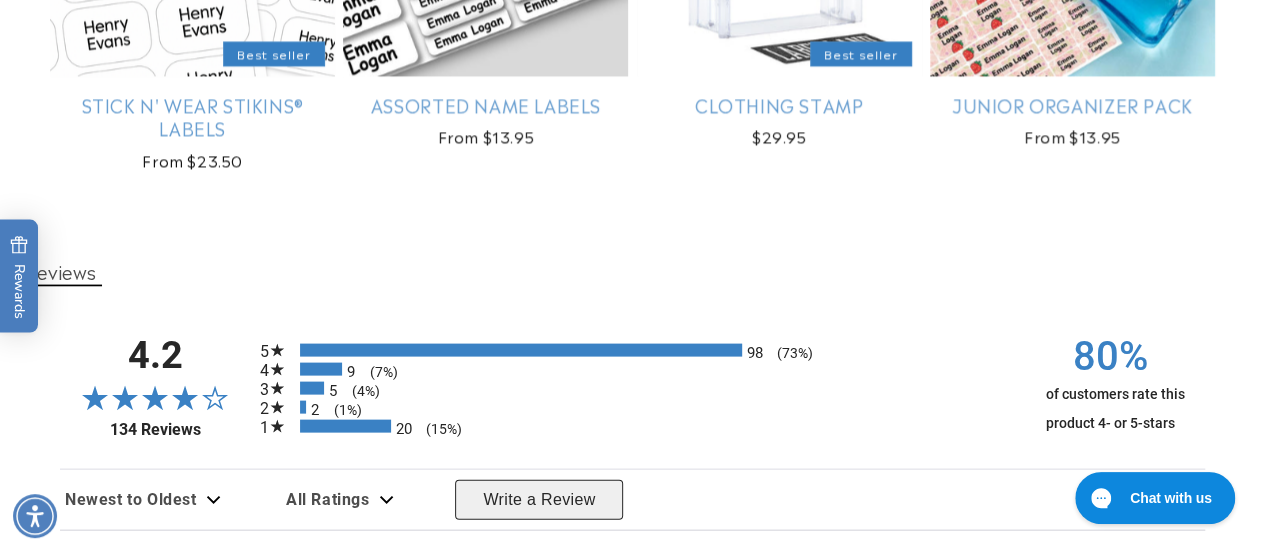 scroll, scrollTop: 0, scrollLeft: 0, axis: both 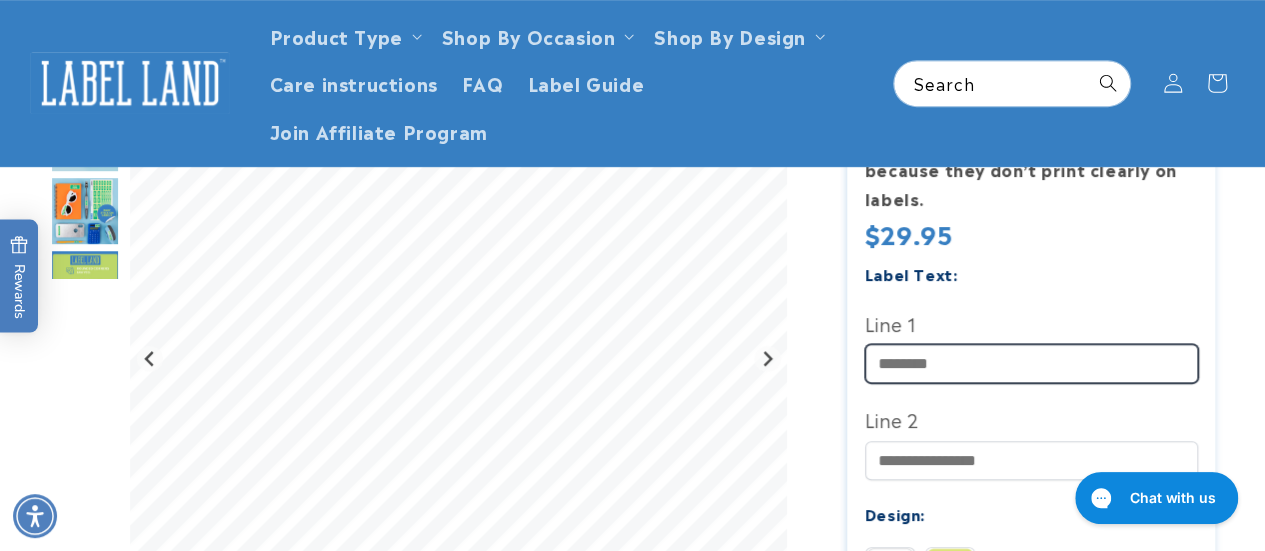 click on "Line 1" at bounding box center (1031, 363) 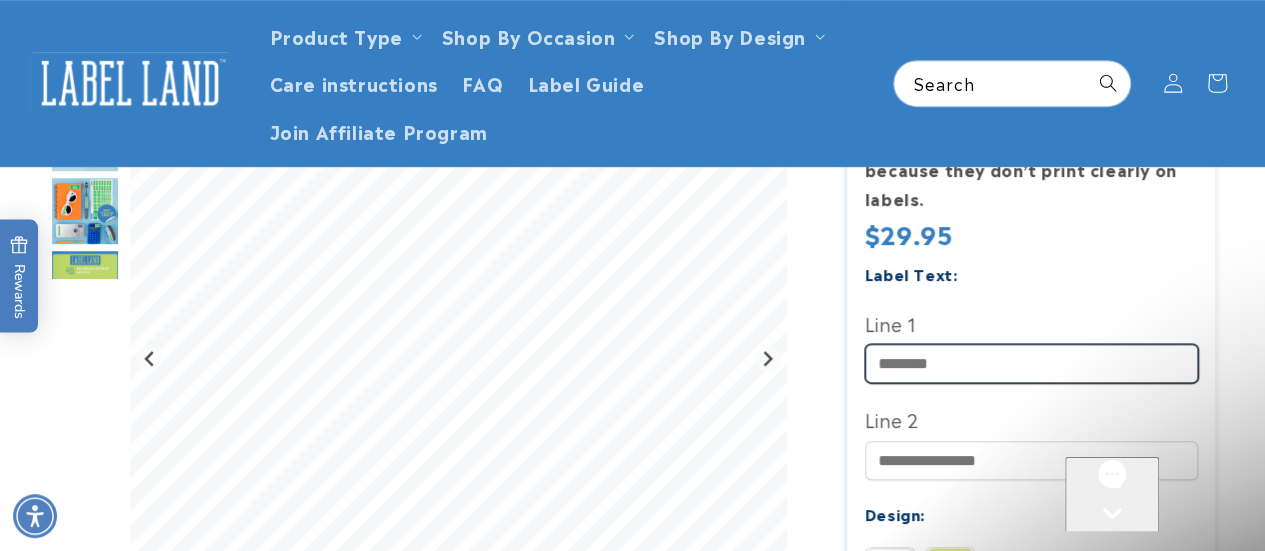 scroll, scrollTop: 0, scrollLeft: 0, axis: both 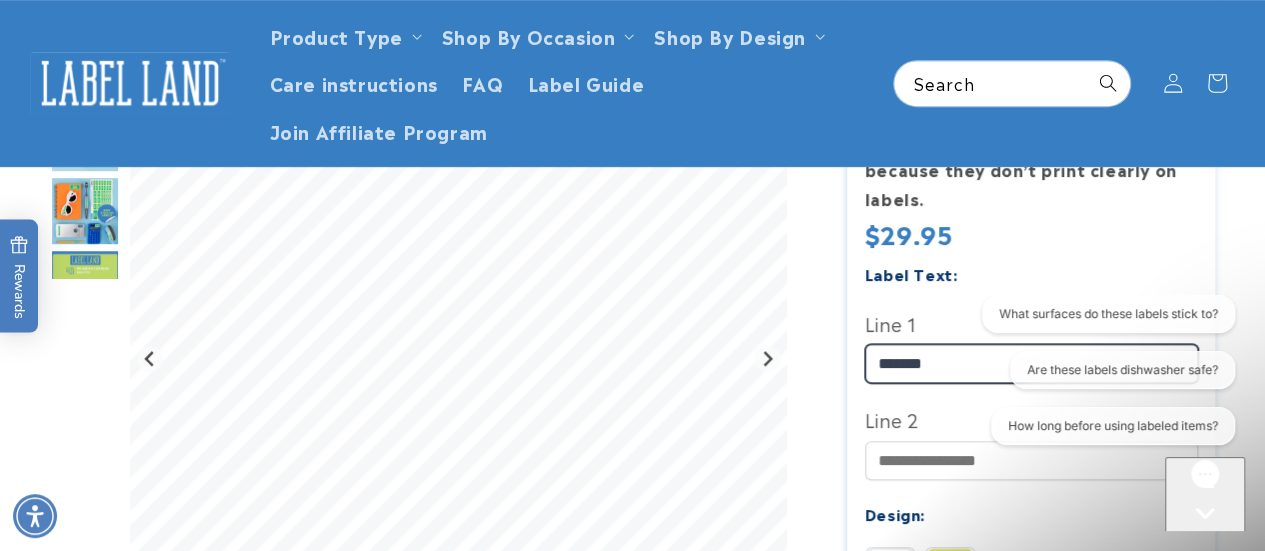 type on "*******" 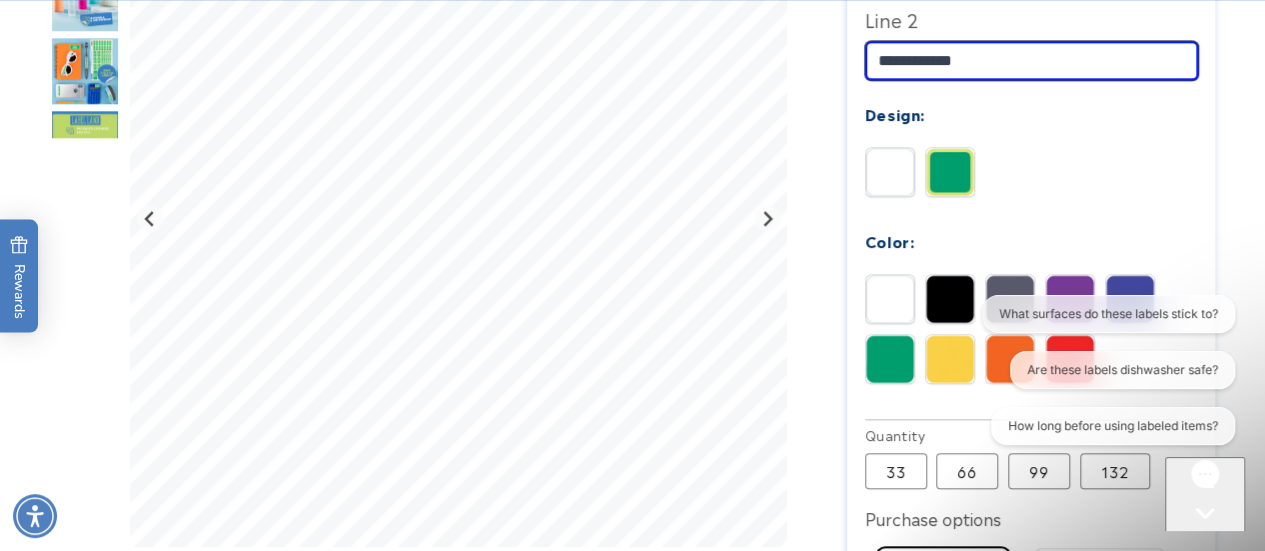 scroll, scrollTop: 943, scrollLeft: 0, axis: vertical 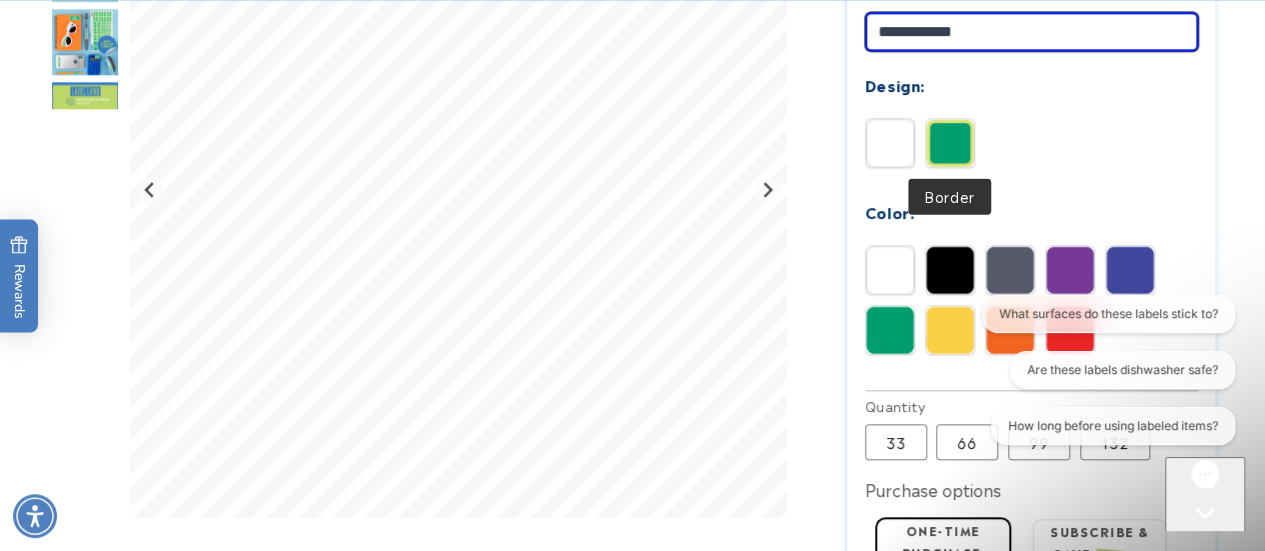 type on "**********" 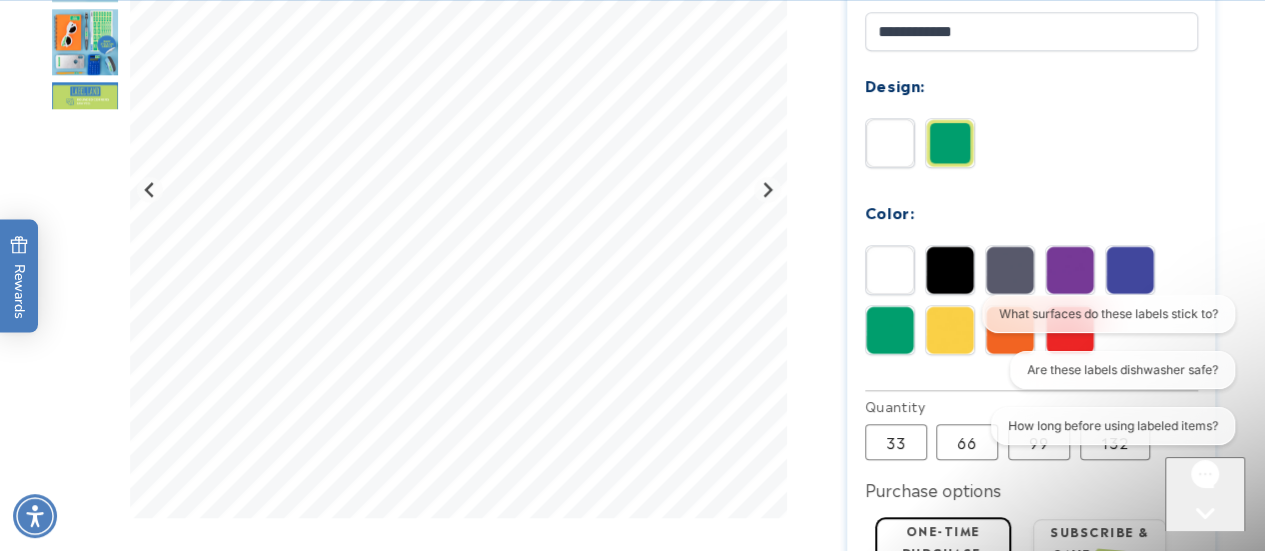click at bounding box center (950, 143) 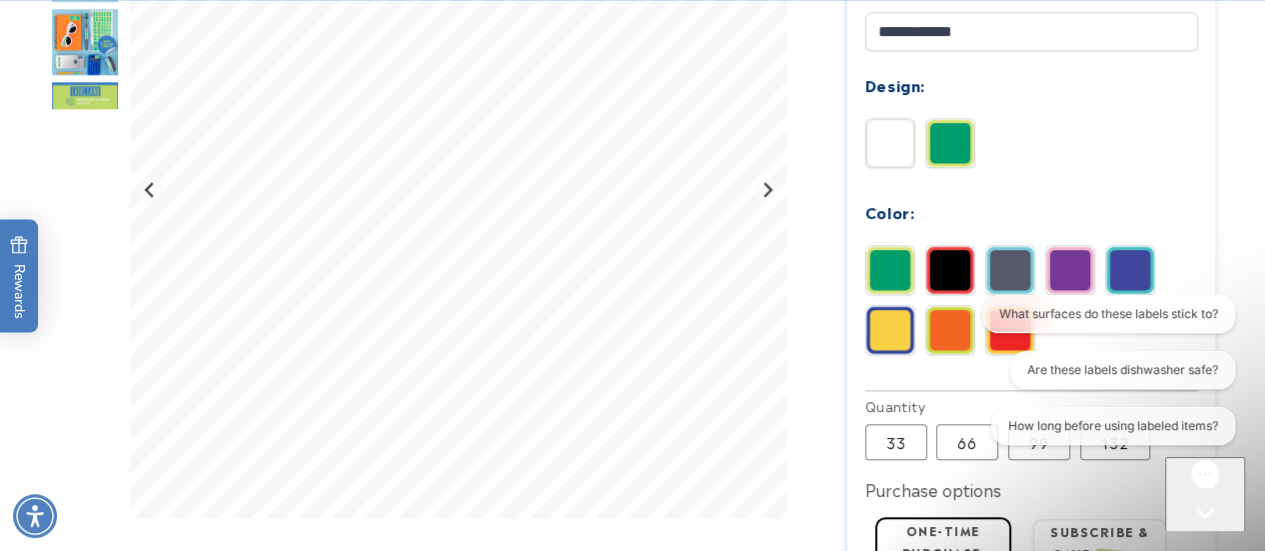 click at bounding box center (950, 270) 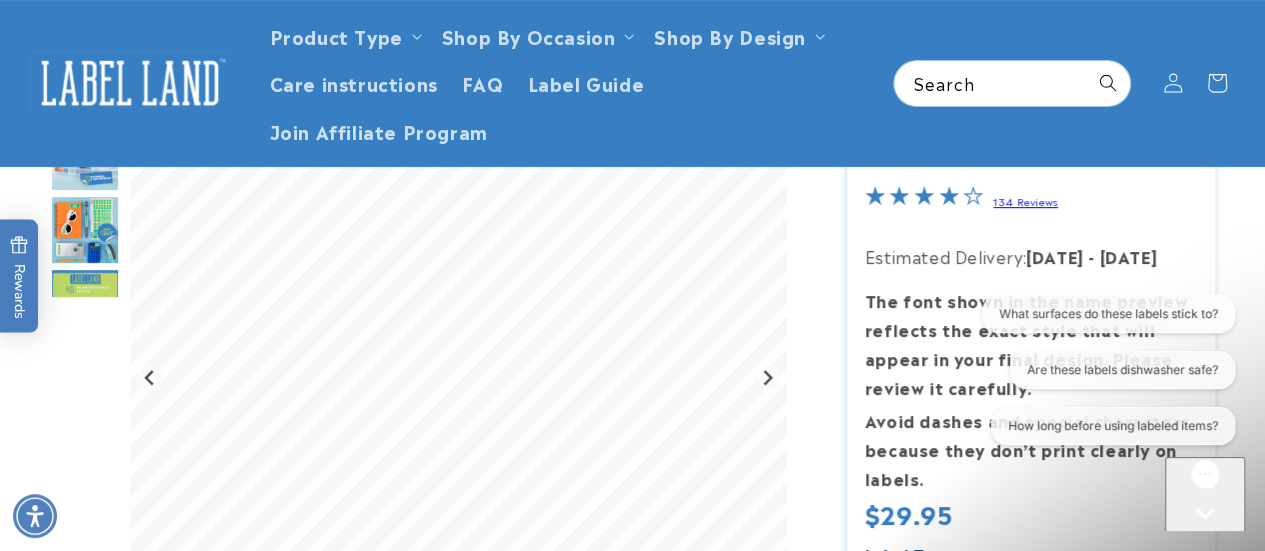 scroll, scrollTop: 0, scrollLeft: 0, axis: both 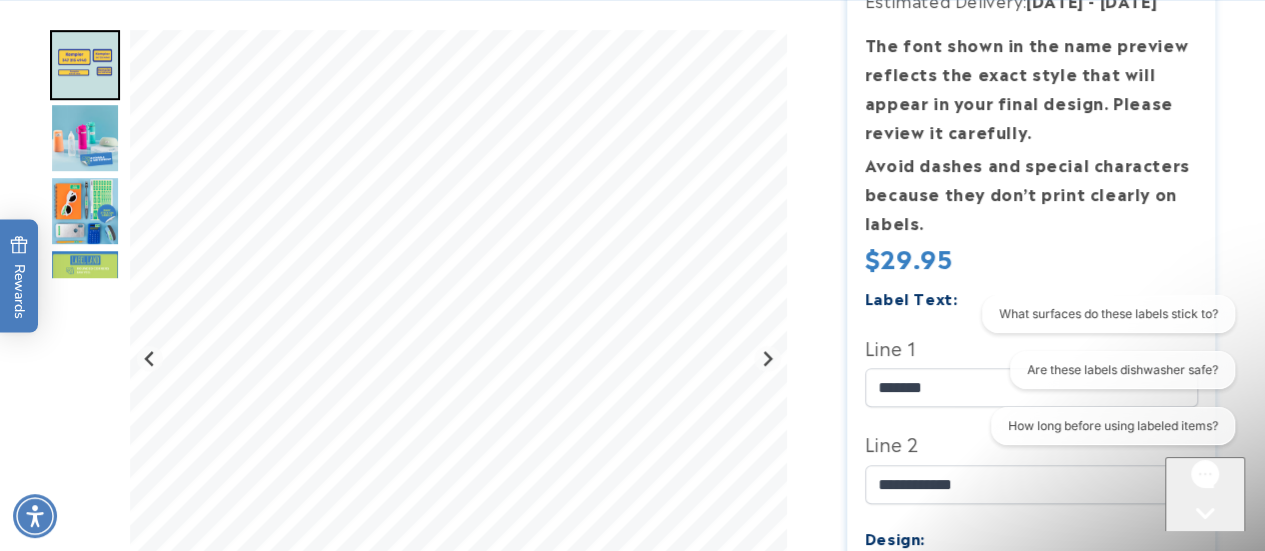 click 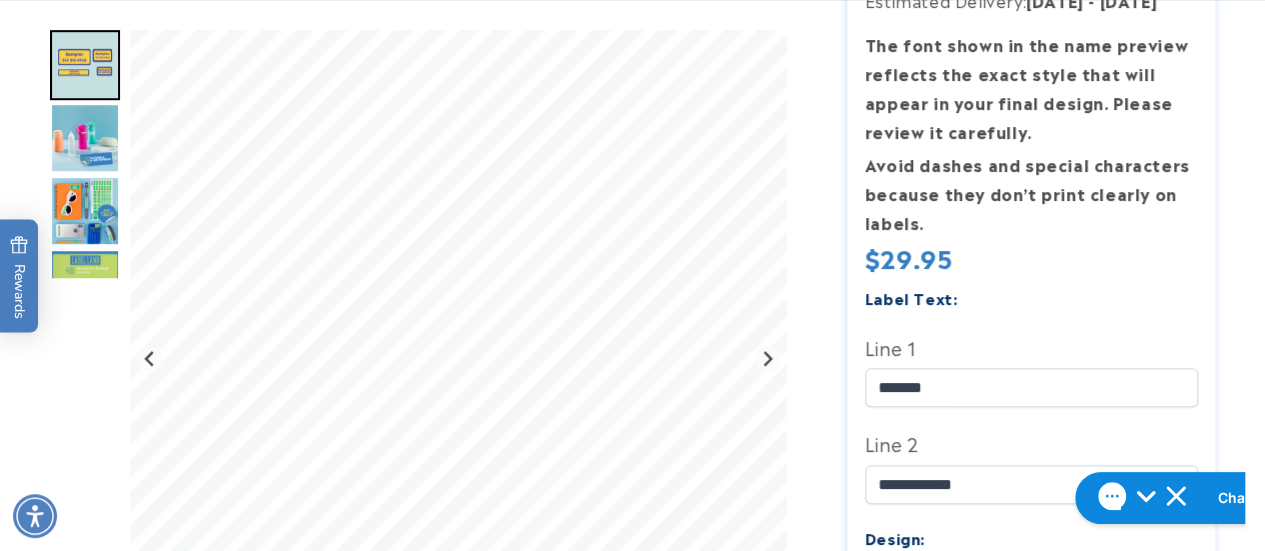 scroll, scrollTop: 0, scrollLeft: 0, axis: both 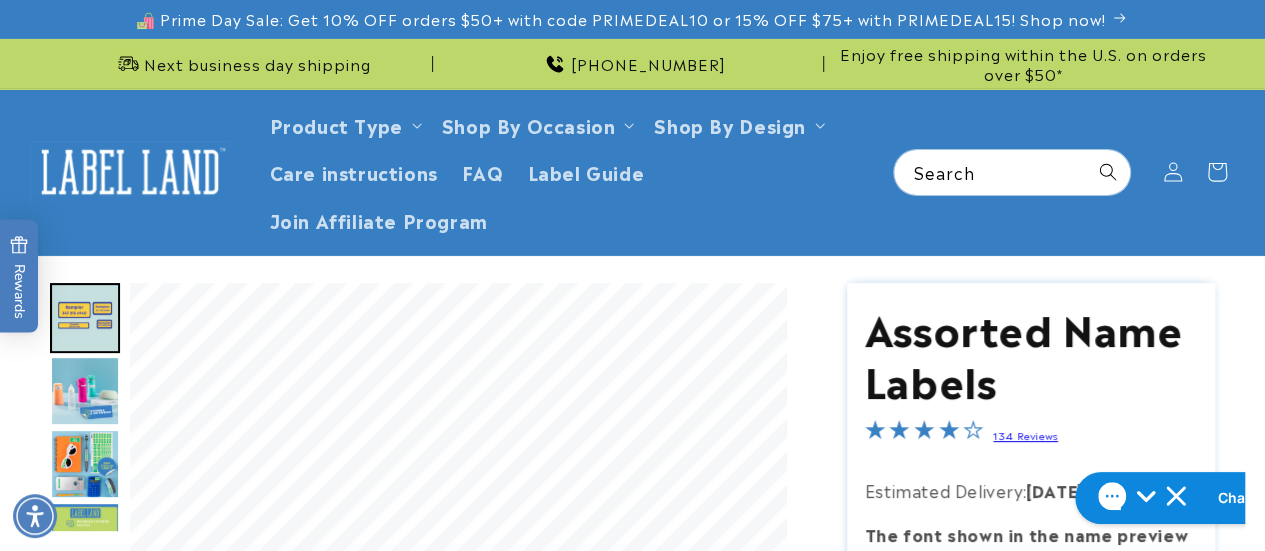 click on "[PHONE_NUMBER]" at bounding box center (632, 64) 